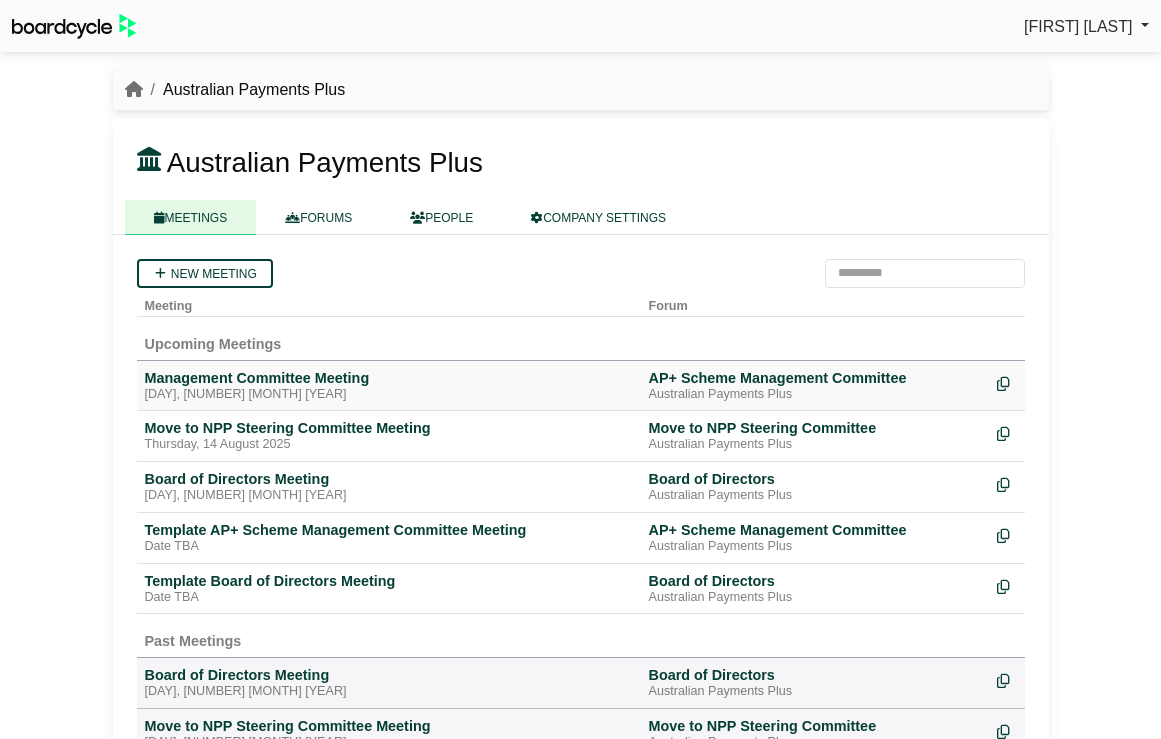 scroll, scrollTop: 0, scrollLeft: 0, axis: both 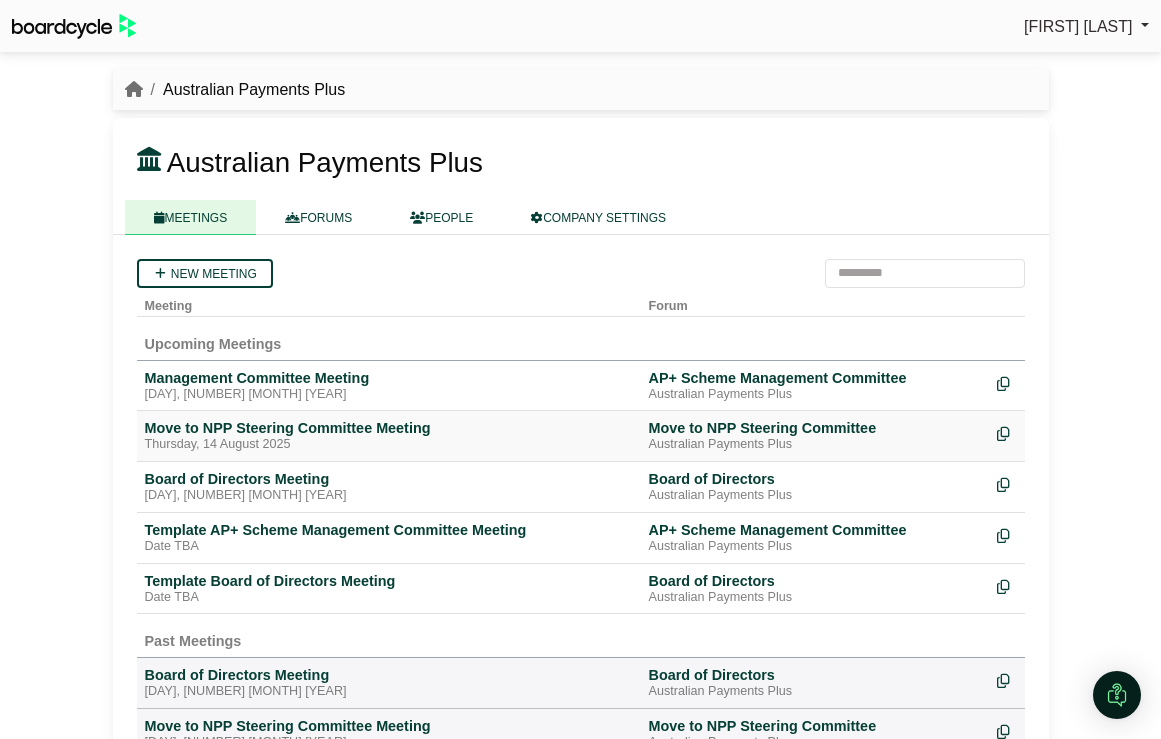 click on "Move to NPP Steering Committee Meeting" at bounding box center (389, 428) 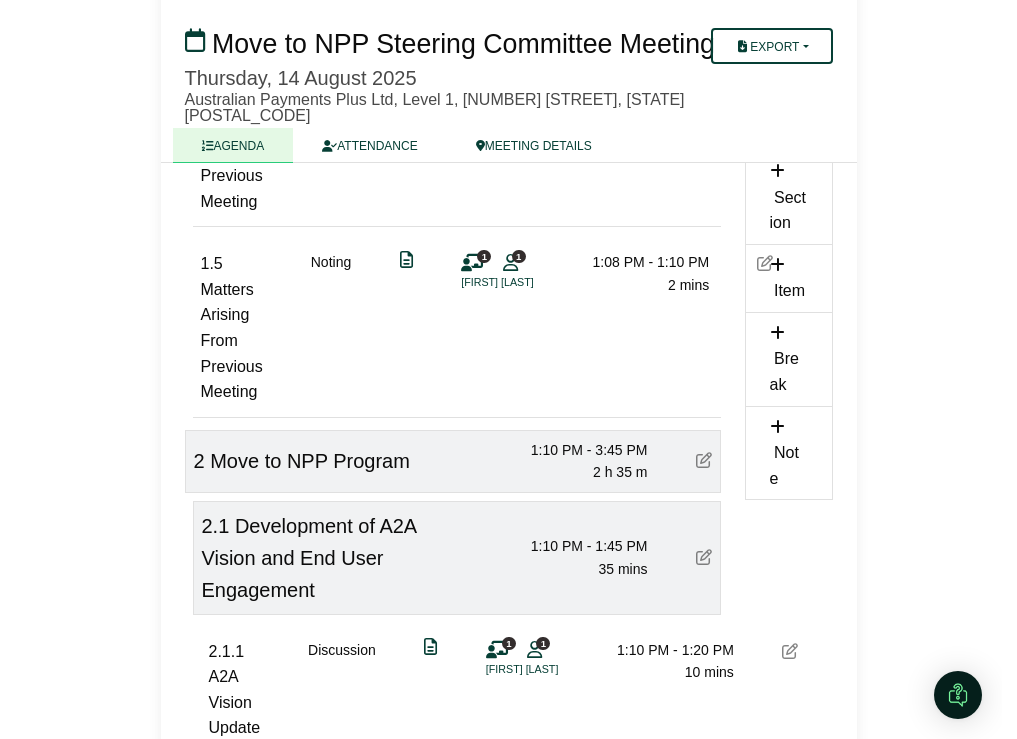 scroll, scrollTop: 810, scrollLeft: 0, axis: vertical 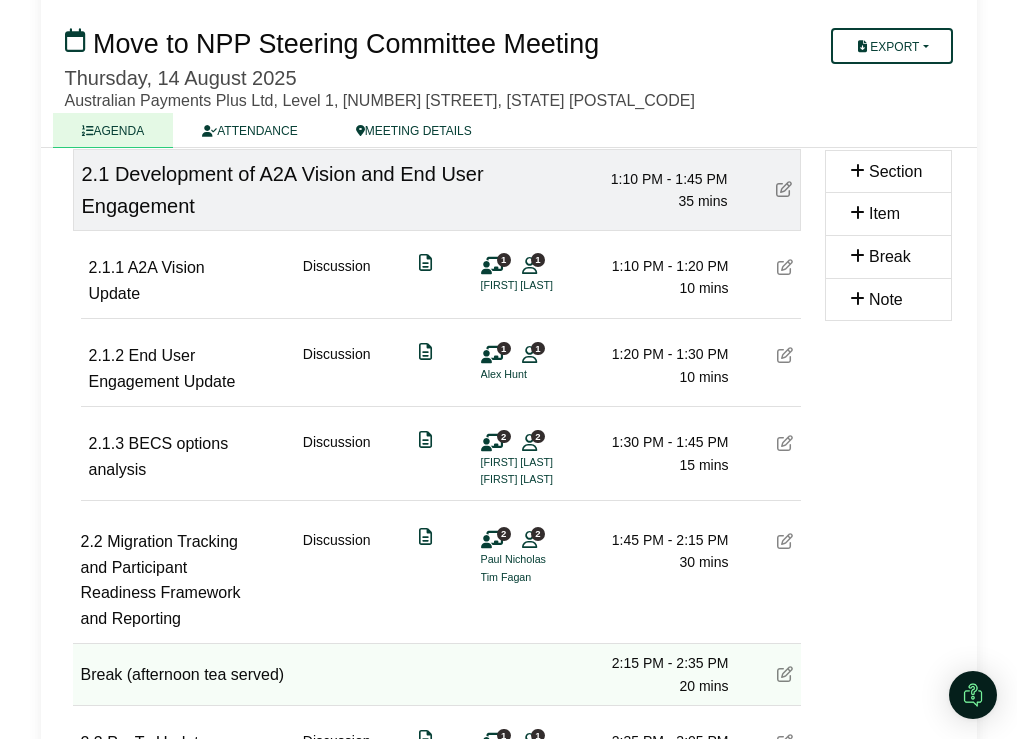 type 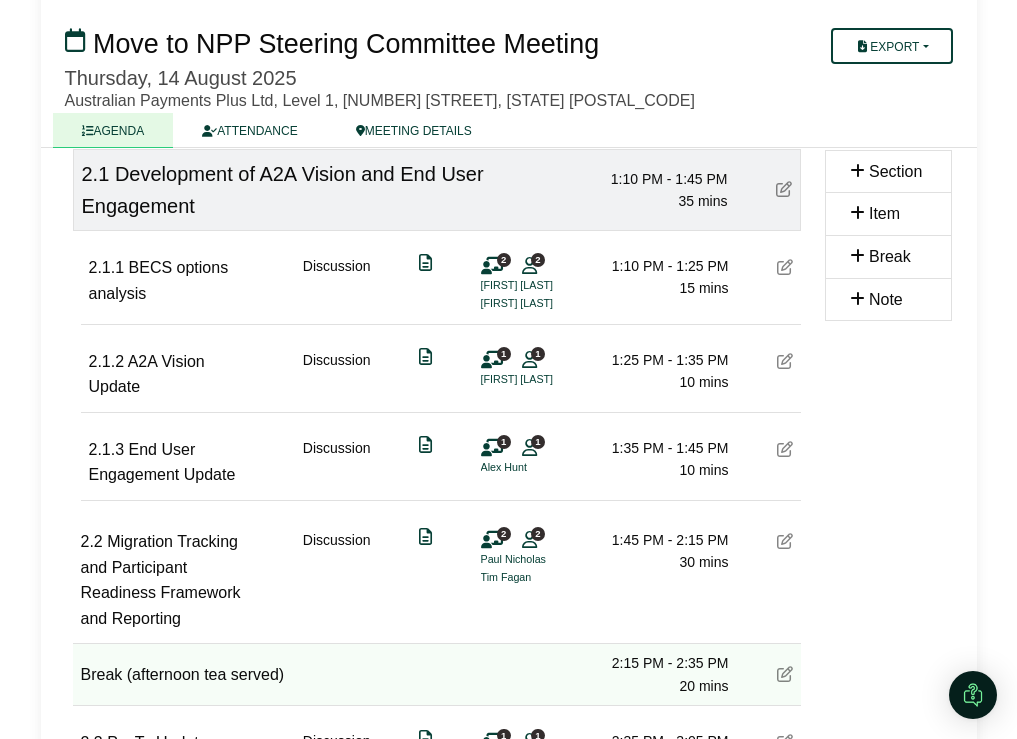 click at bounding box center [784, 189] 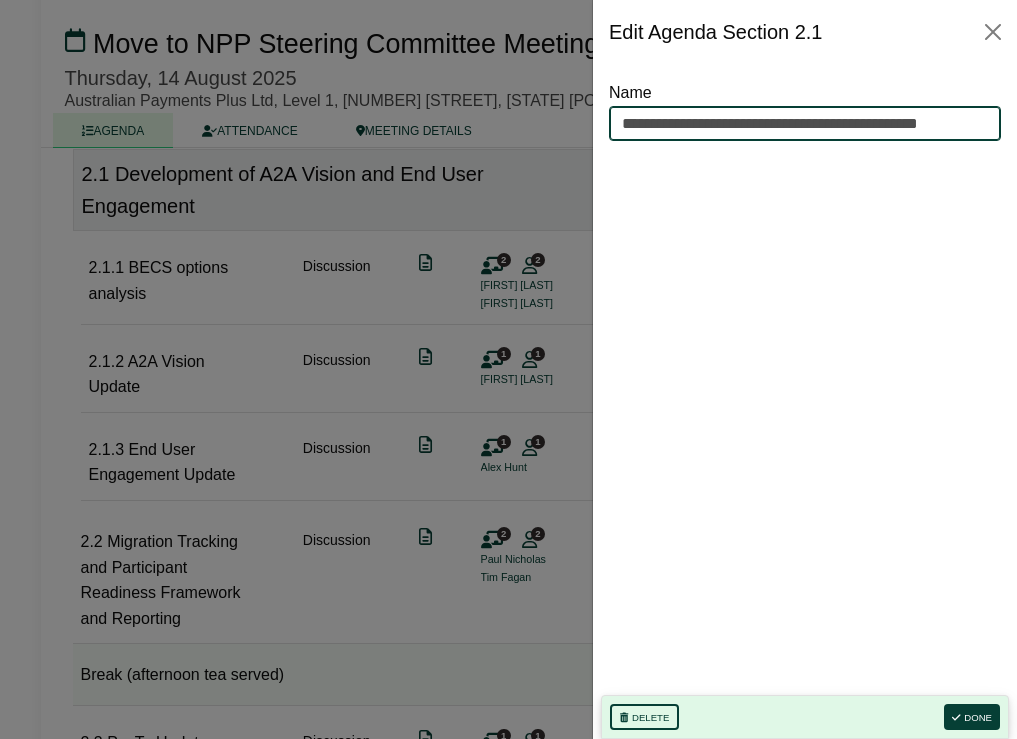 scroll, scrollTop: 0, scrollLeft: 24, axis: horizontal 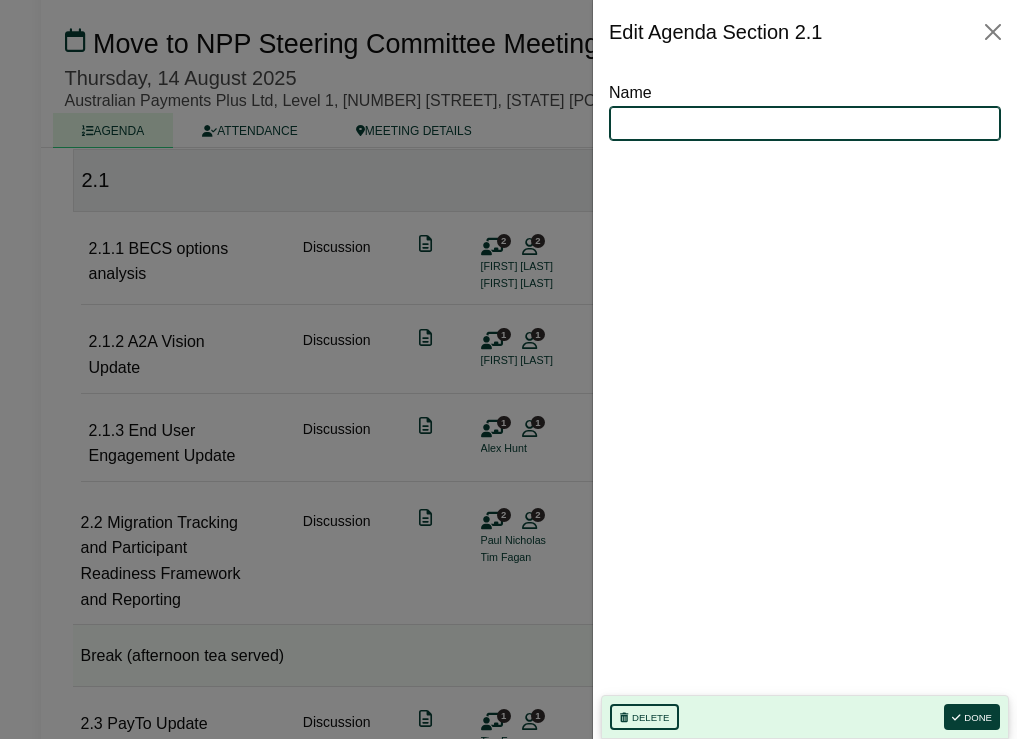paste on "**********" 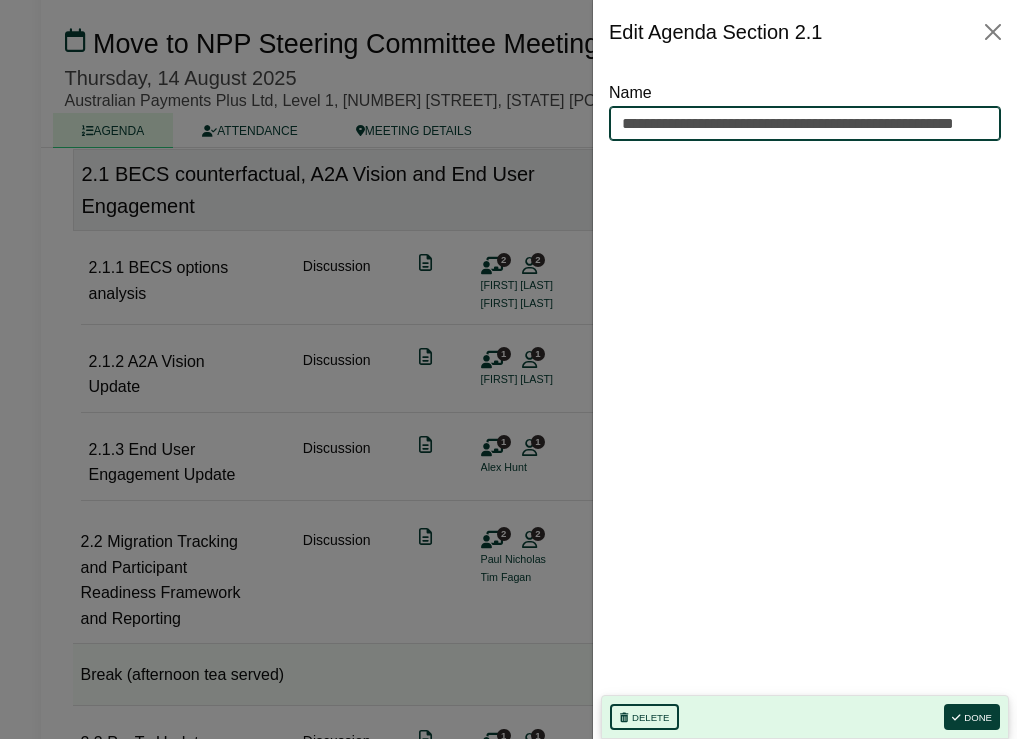 scroll, scrollTop: 0, scrollLeft: 65, axis: horizontal 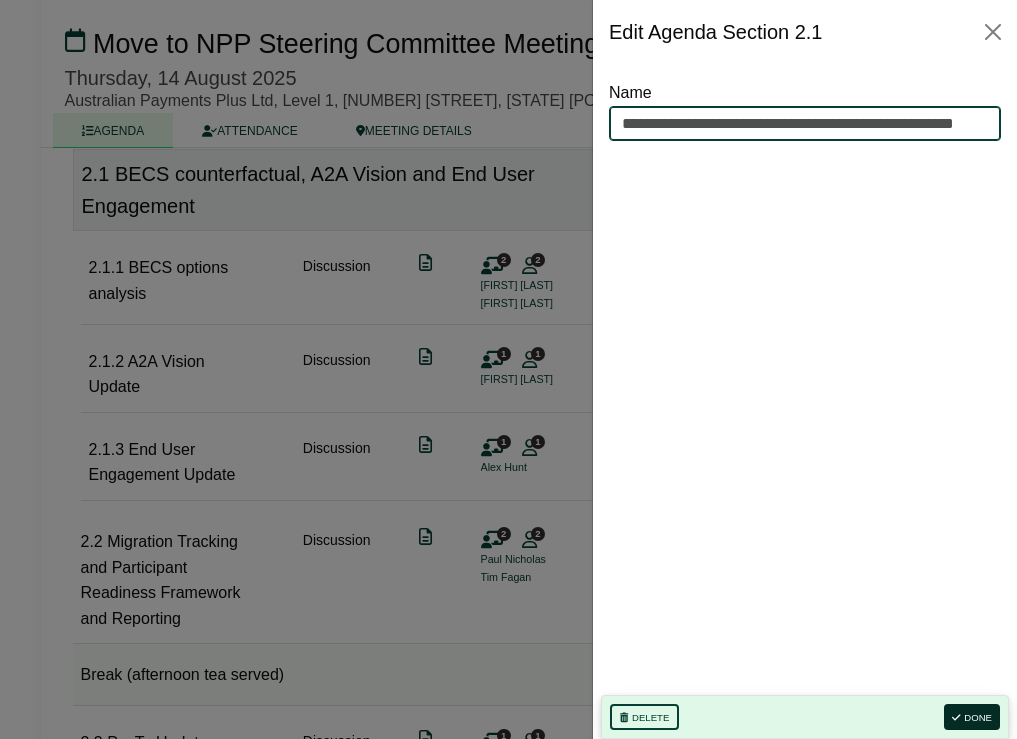 type on "**********" 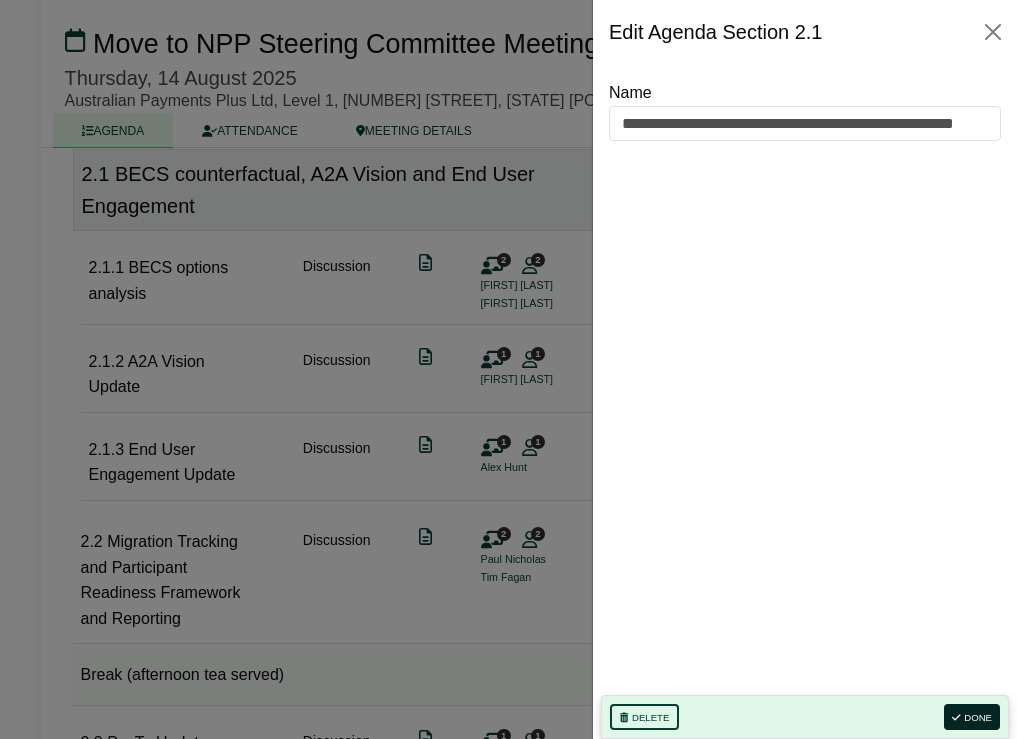 scroll, scrollTop: 0, scrollLeft: 0, axis: both 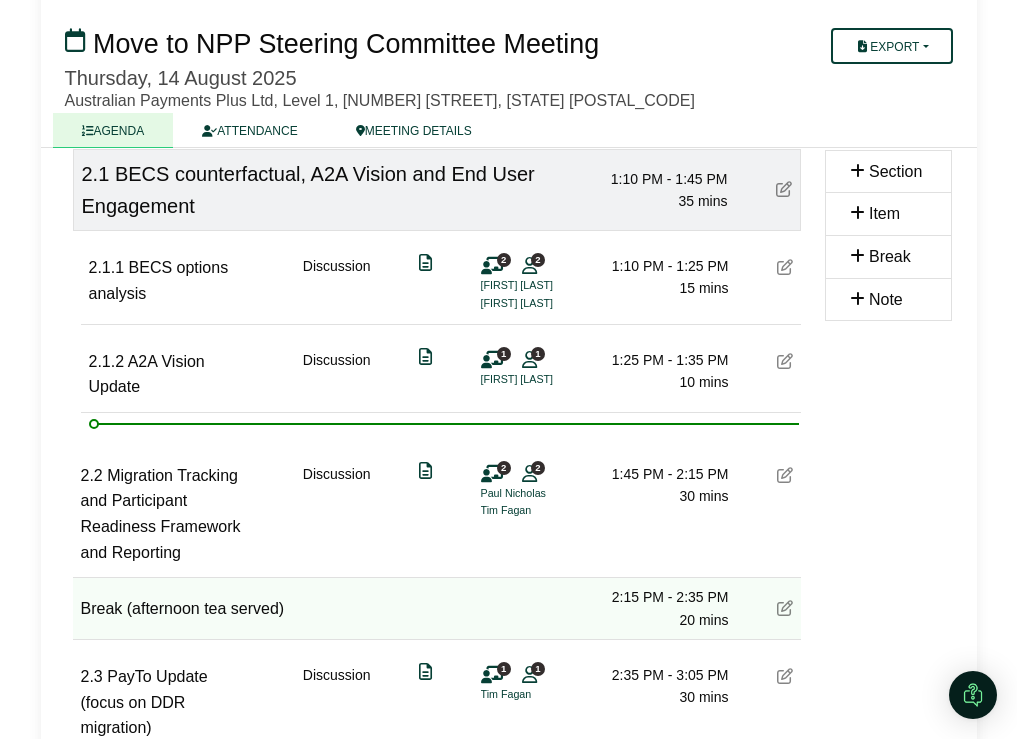 type 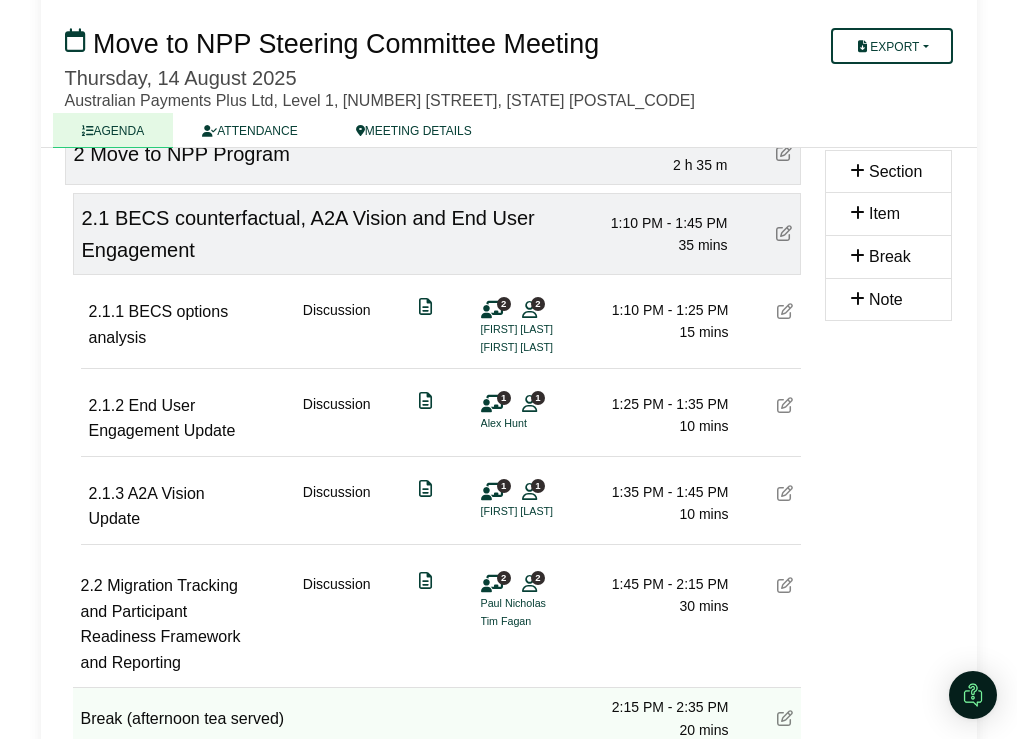 scroll, scrollTop: 767, scrollLeft: 0, axis: vertical 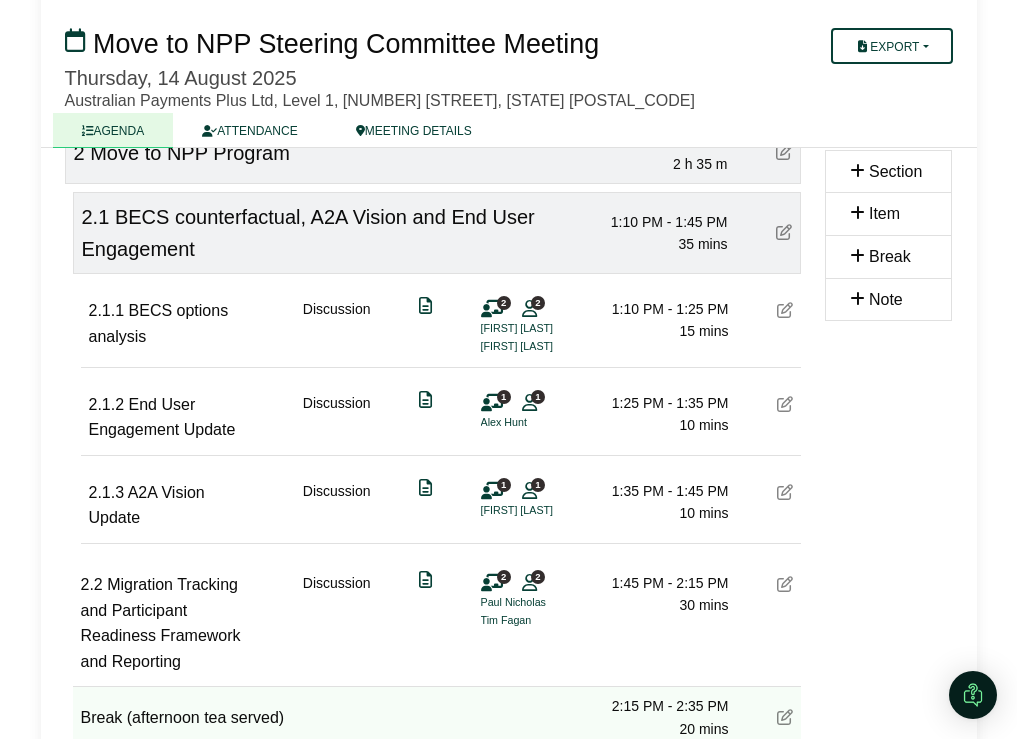 click at bounding box center (785, 492) 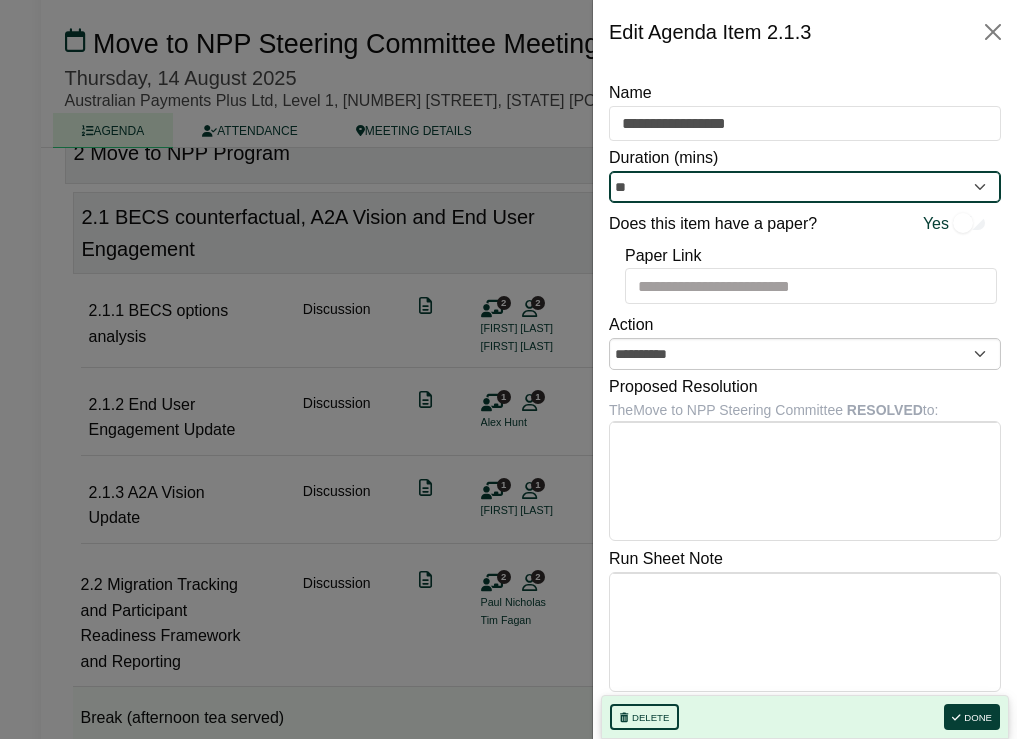 click on "**" at bounding box center (805, 187) 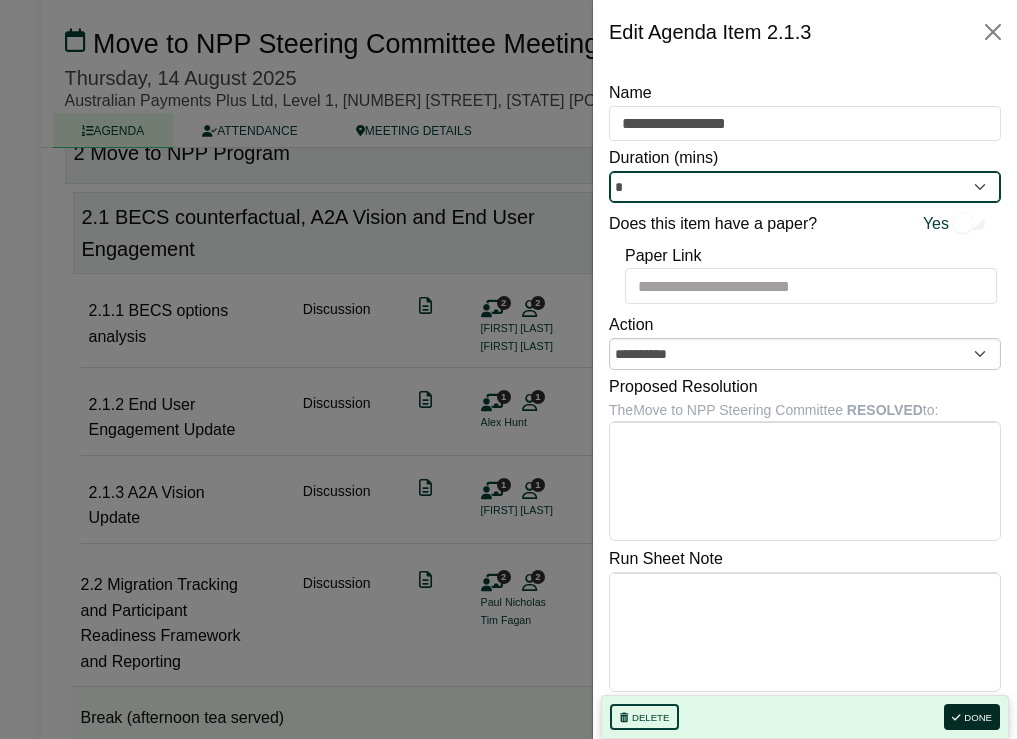 type on "*" 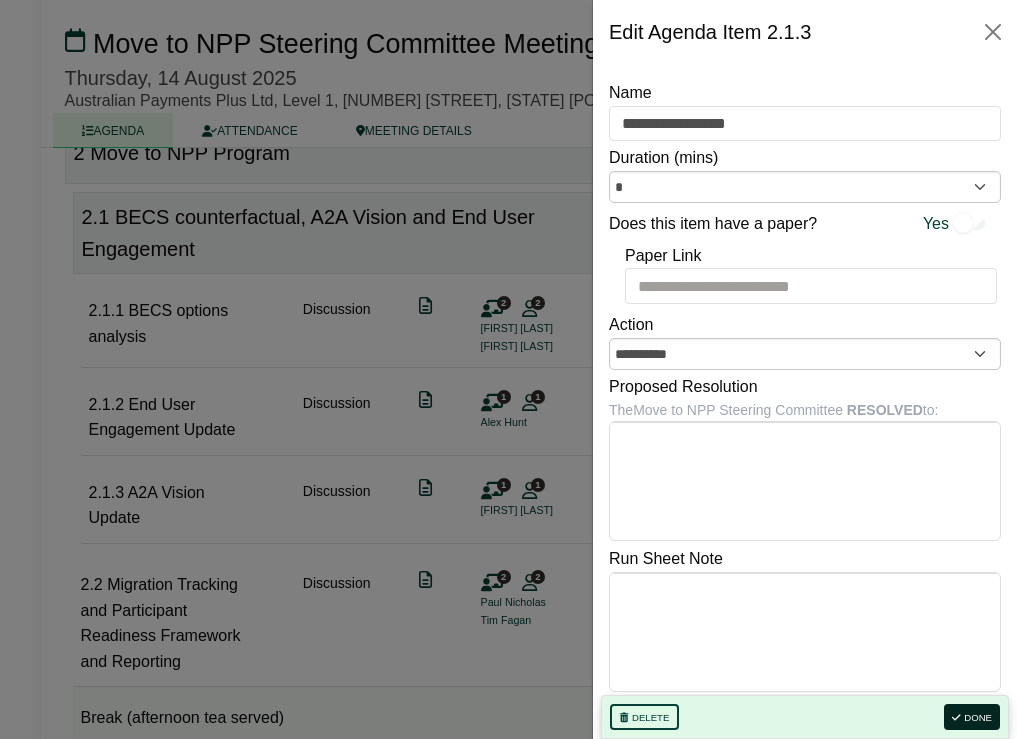 click on "Done" at bounding box center (972, 717) 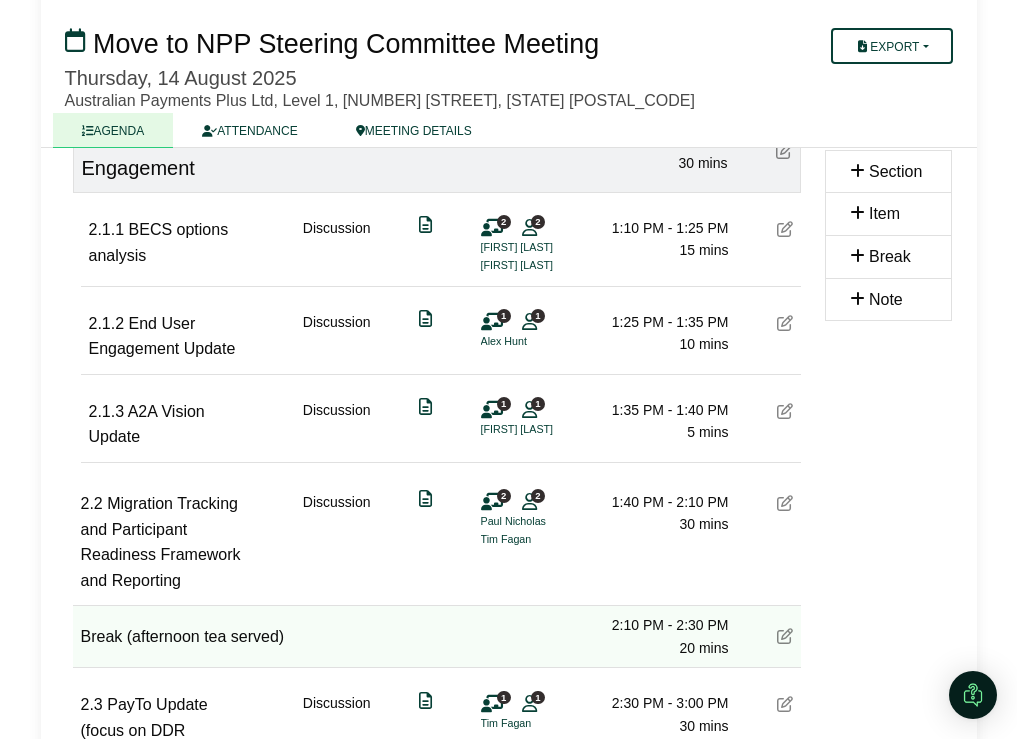 scroll, scrollTop: 852, scrollLeft: 0, axis: vertical 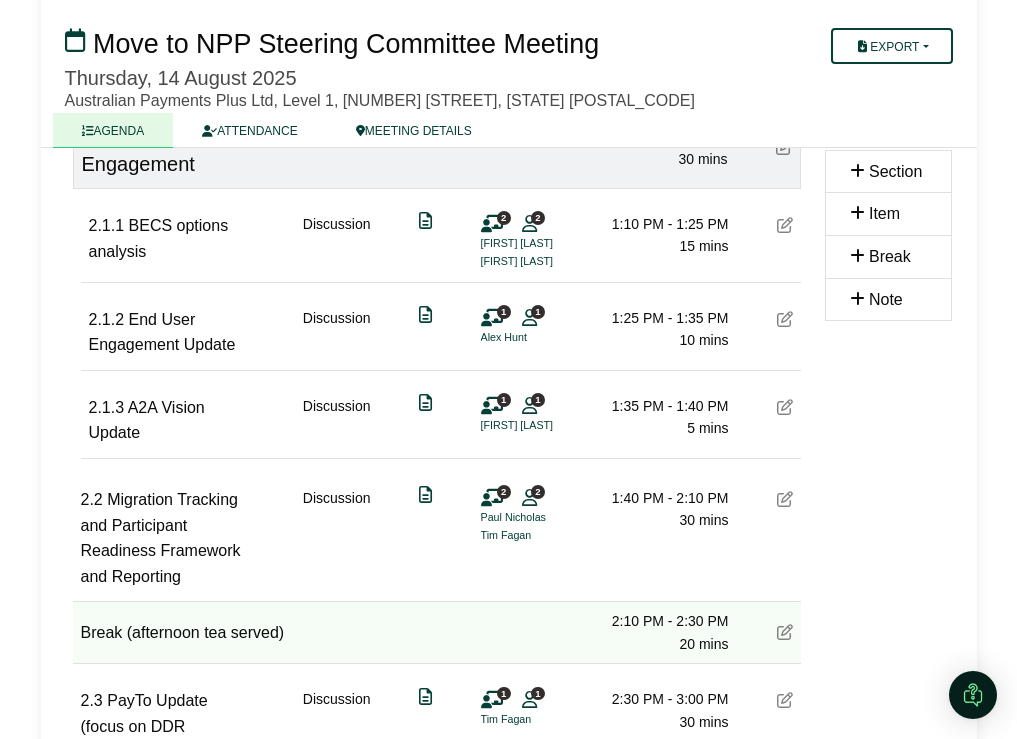 click at bounding box center [785, 499] 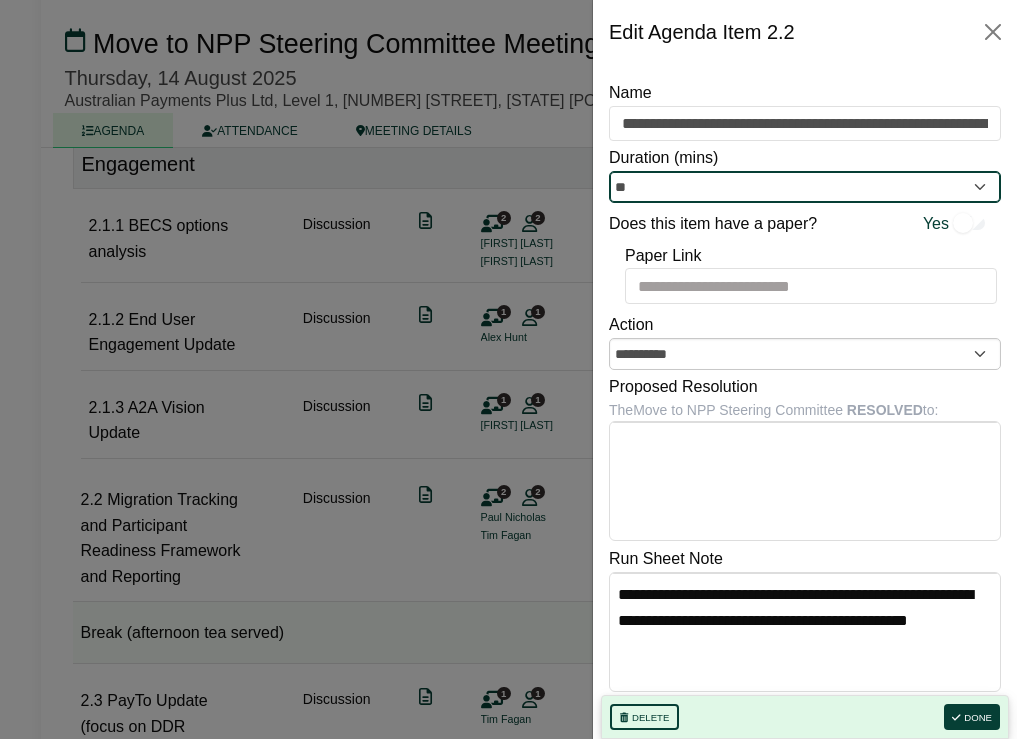 drag, startPoint x: 649, startPoint y: 187, endPoint x: 636, endPoint y: 186, distance: 13.038404 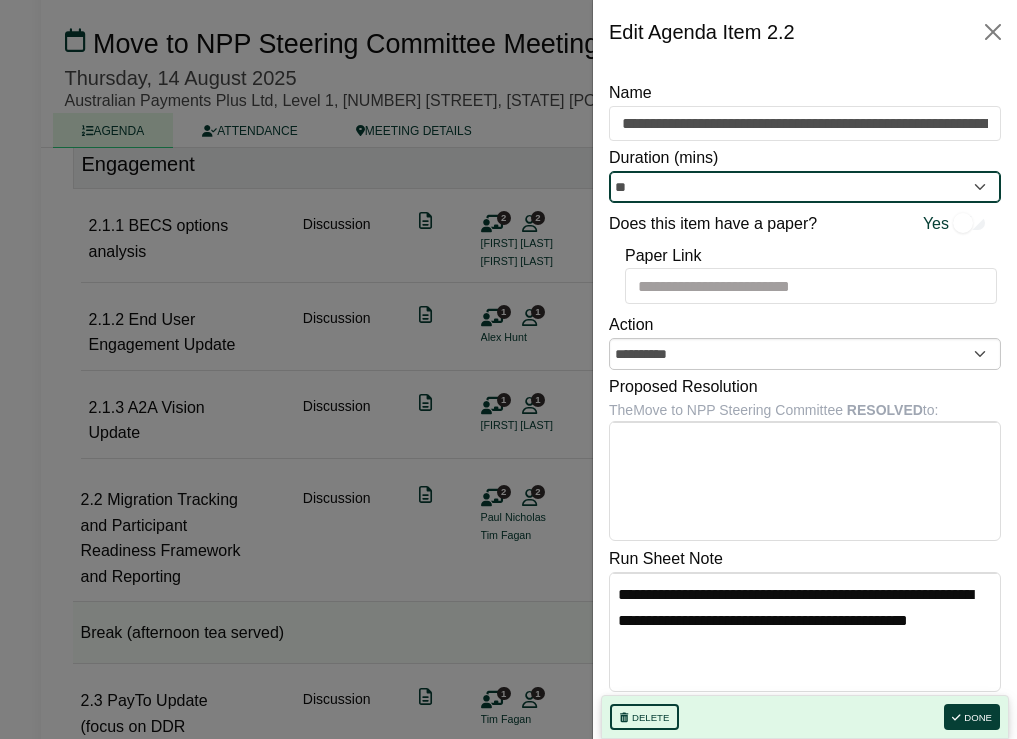 click on "**" at bounding box center (805, 187) 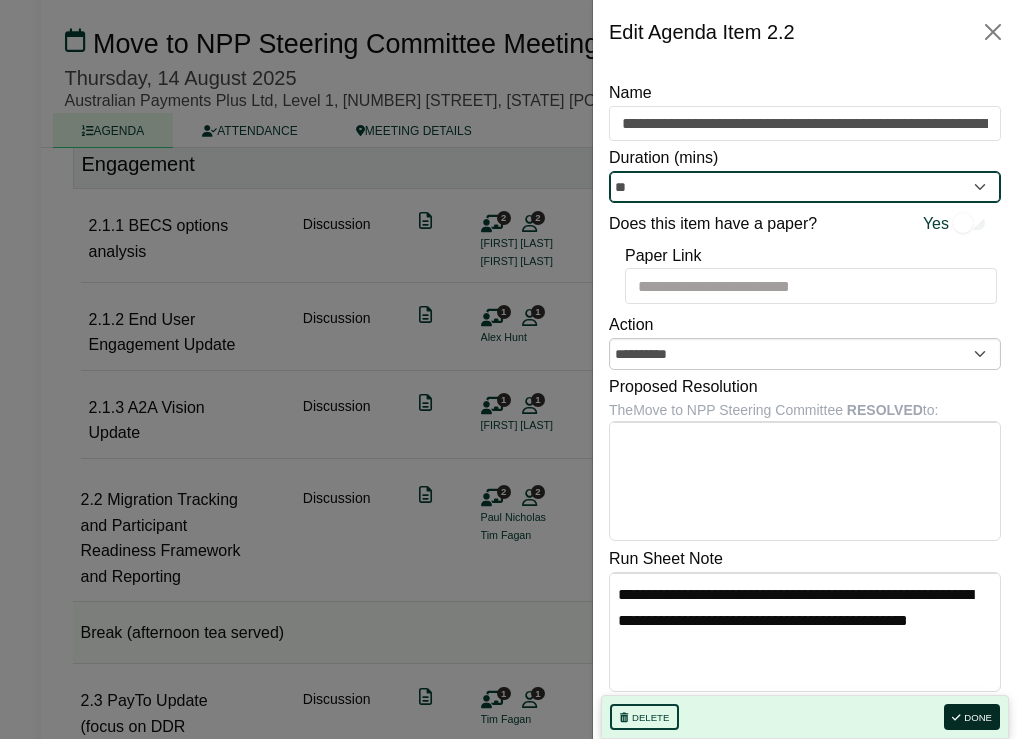 type on "**" 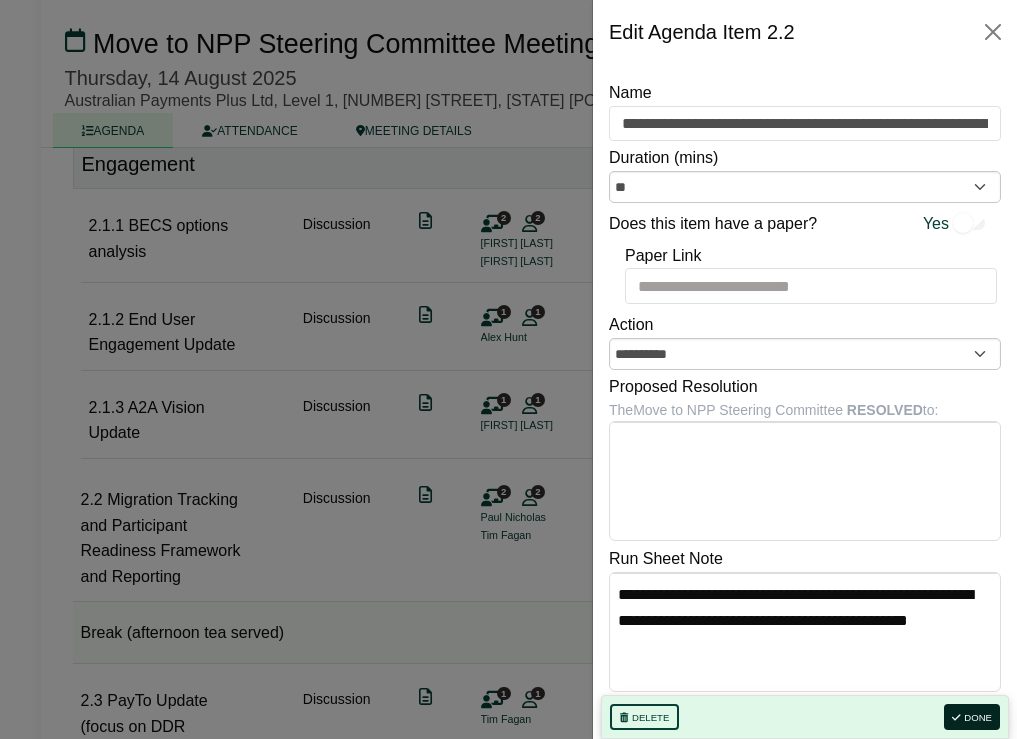 click on "Done" at bounding box center (972, 717) 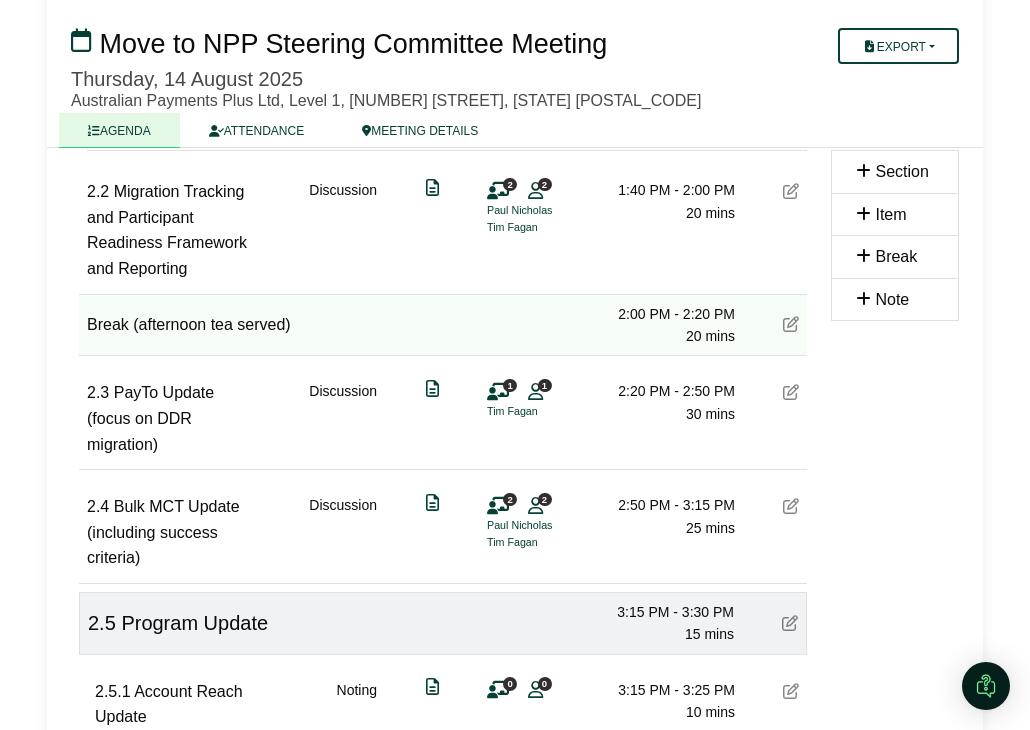 scroll, scrollTop: 1161, scrollLeft: 0, axis: vertical 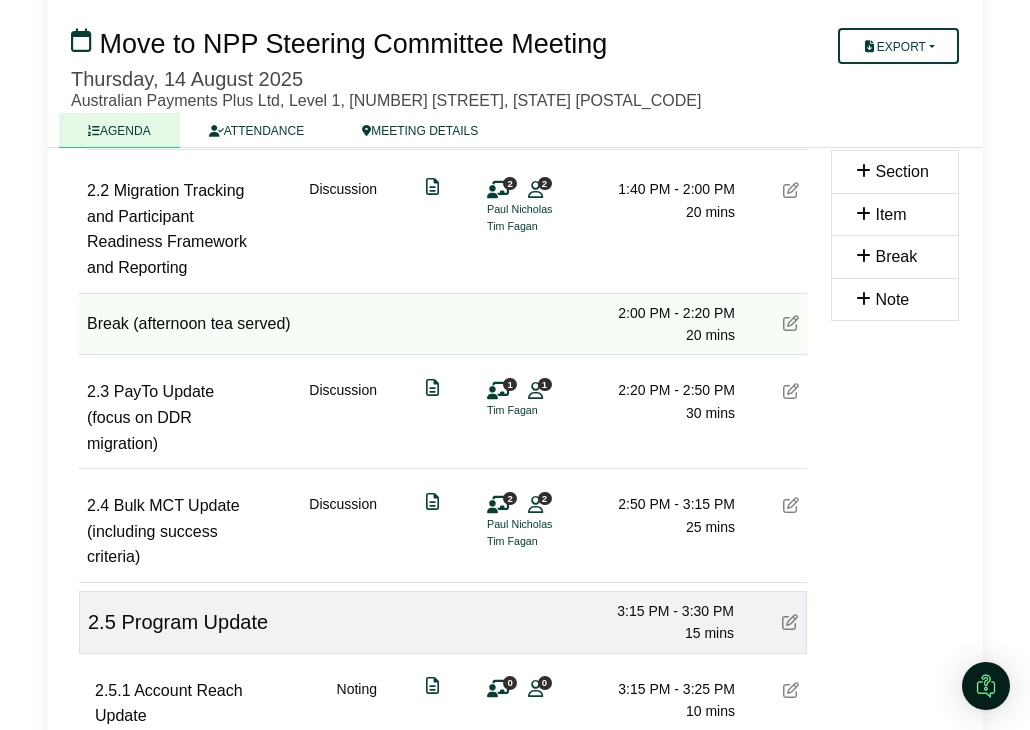 click at bounding box center [791, 391] 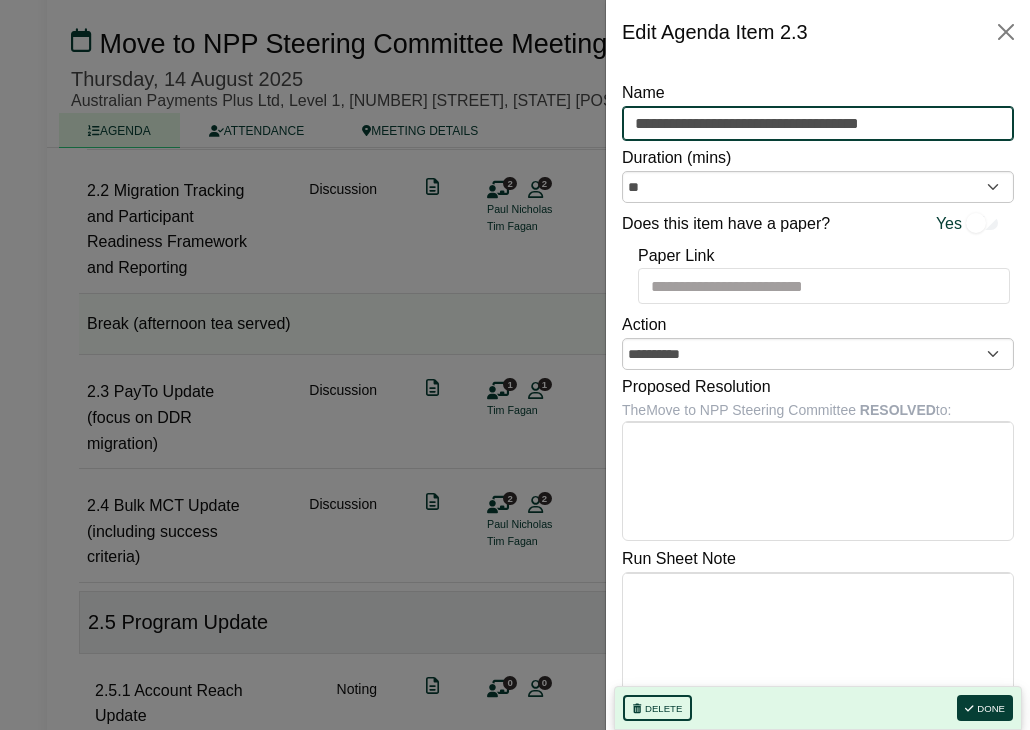 drag, startPoint x: 941, startPoint y: 123, endPoint x: 600, endPoint y: 113, distance: 341.1466 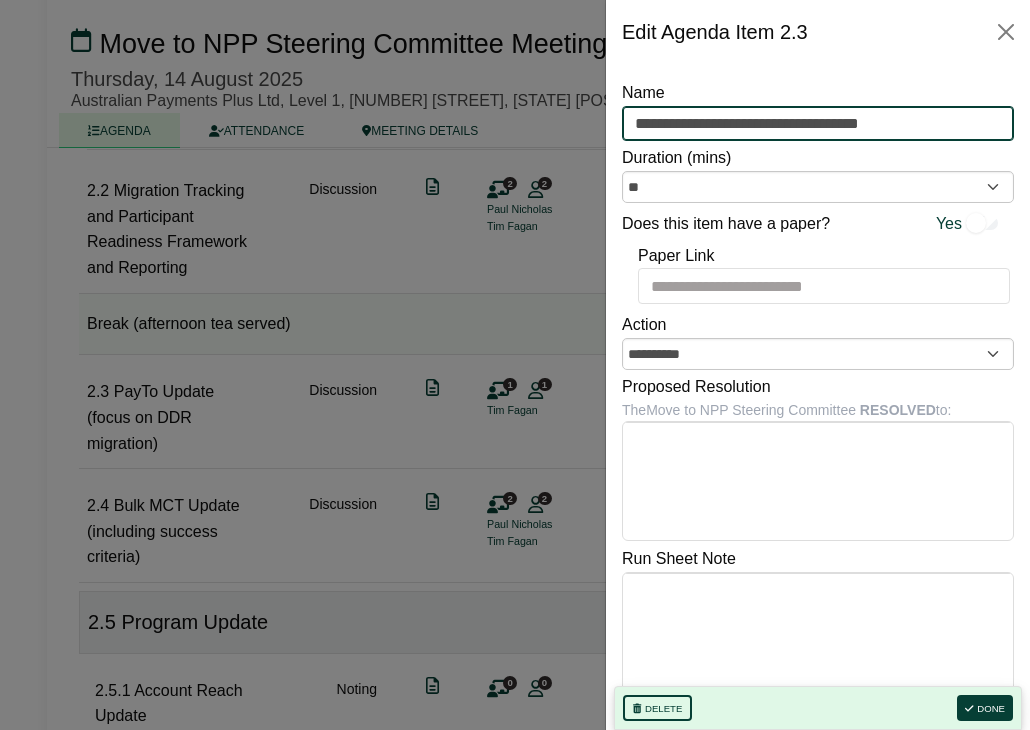 click on "[FIRST] [LAST]
Sign Out
Australian Payments Plus
Move to NPP Steering Committee
Move to NPP Steering Committee Meeting" at bounding box center (515, -796) 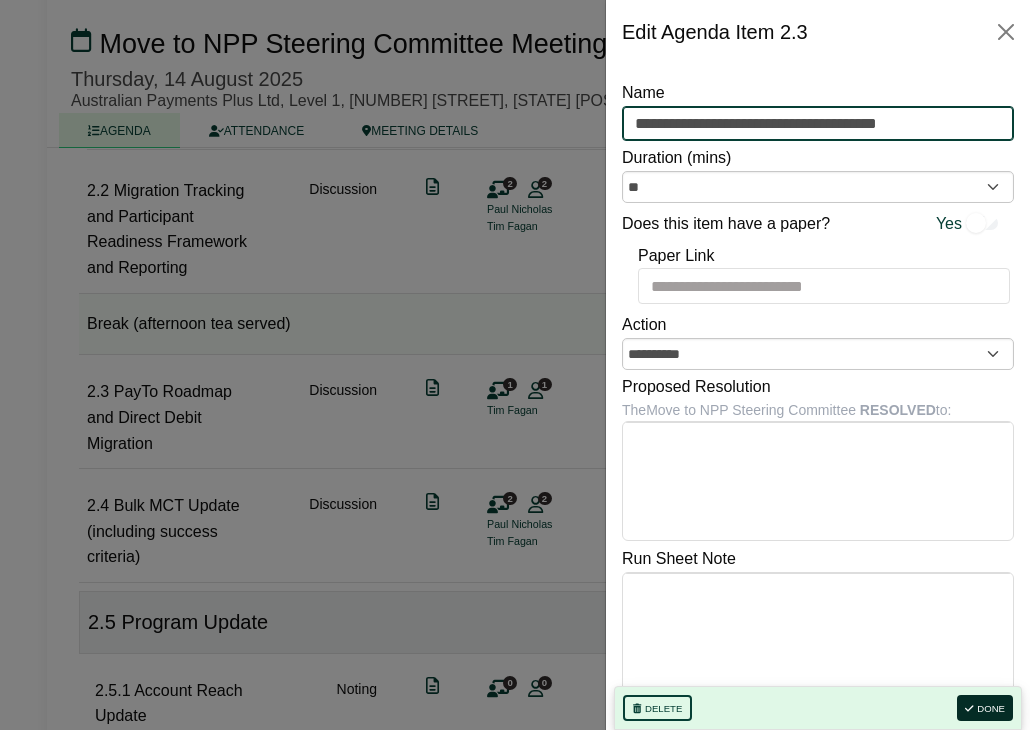 type on "**********" 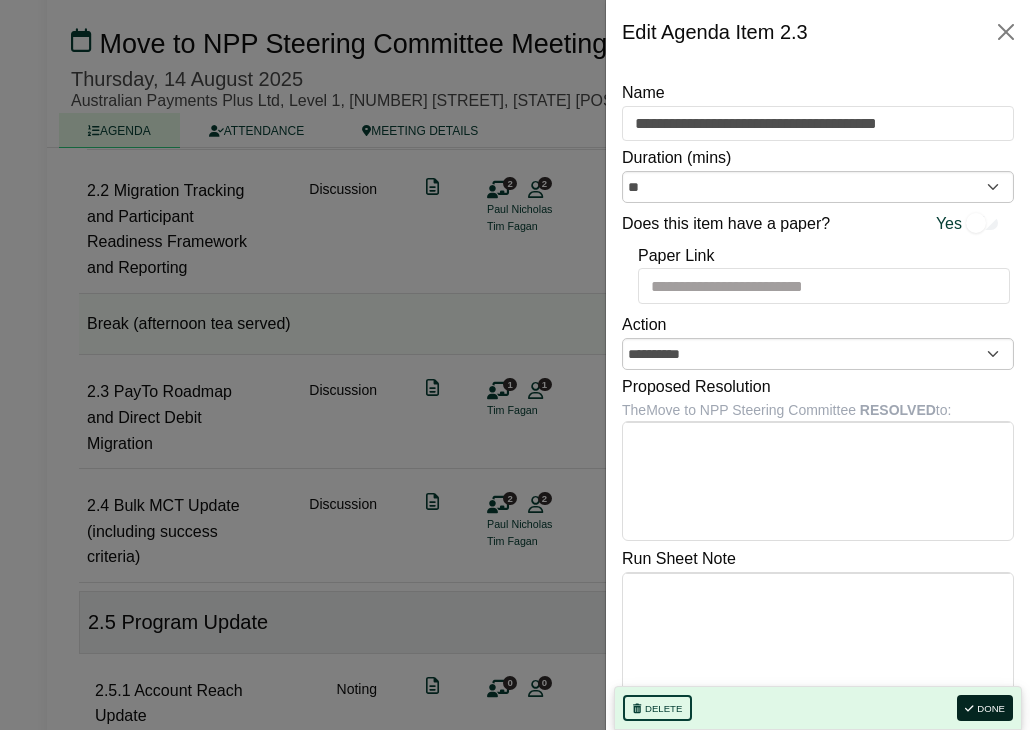 click on "Done" at bounding box center (985, 708) 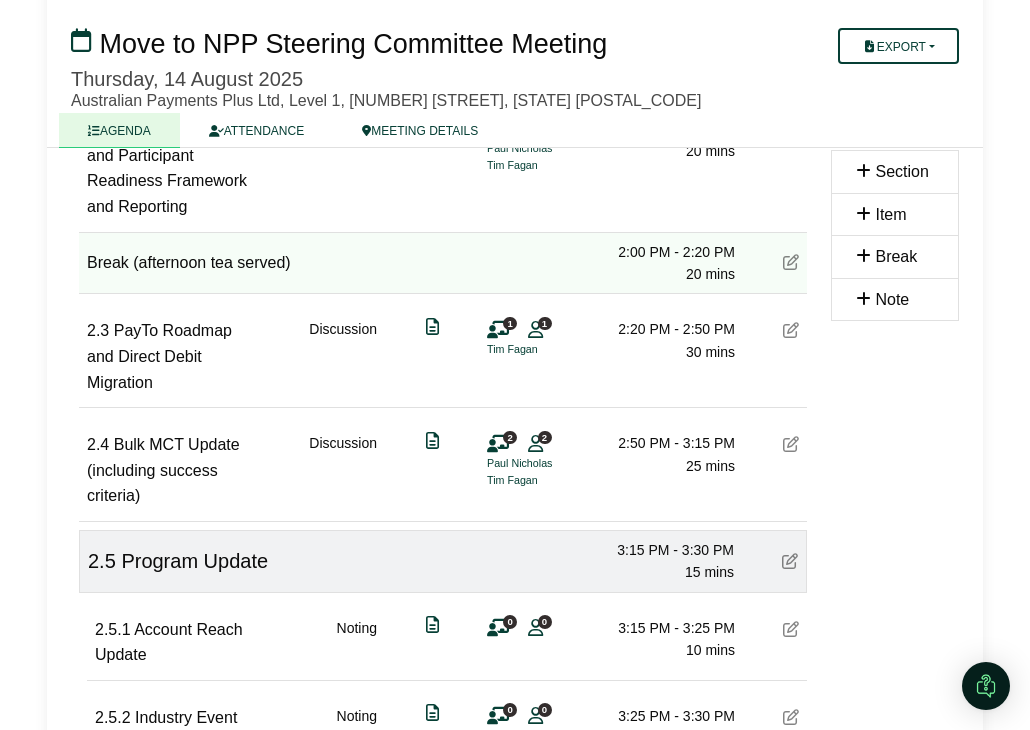 scroll, scrollTop: 1236, scrollLeft: 0, axis: vertical 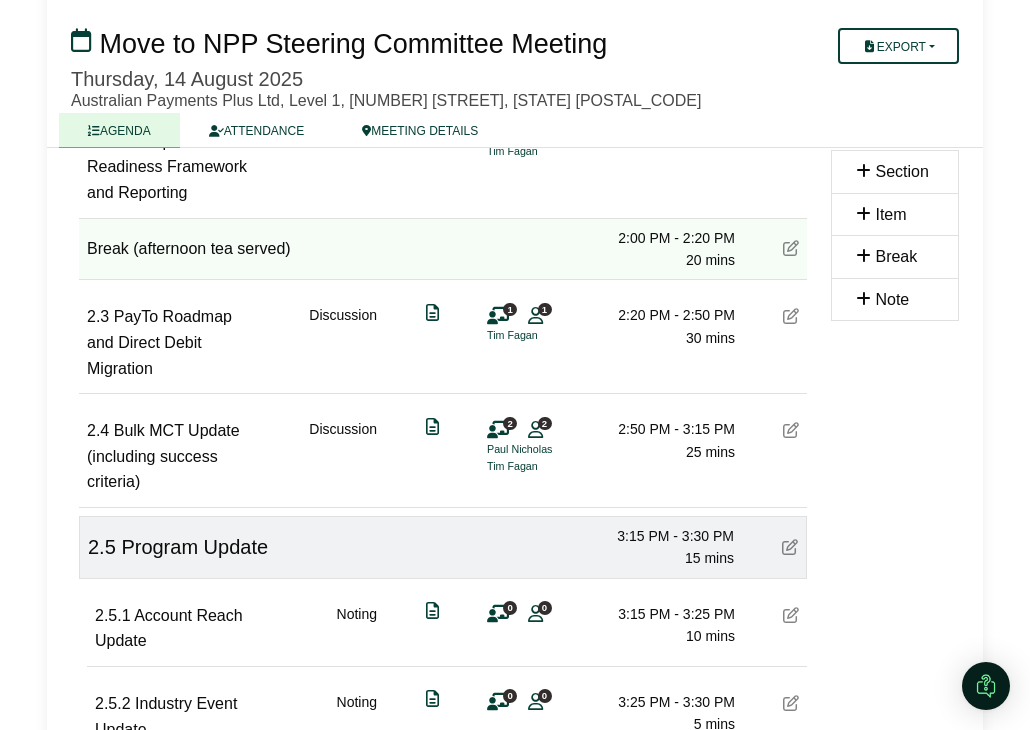 click at bounding box center (791, 430) 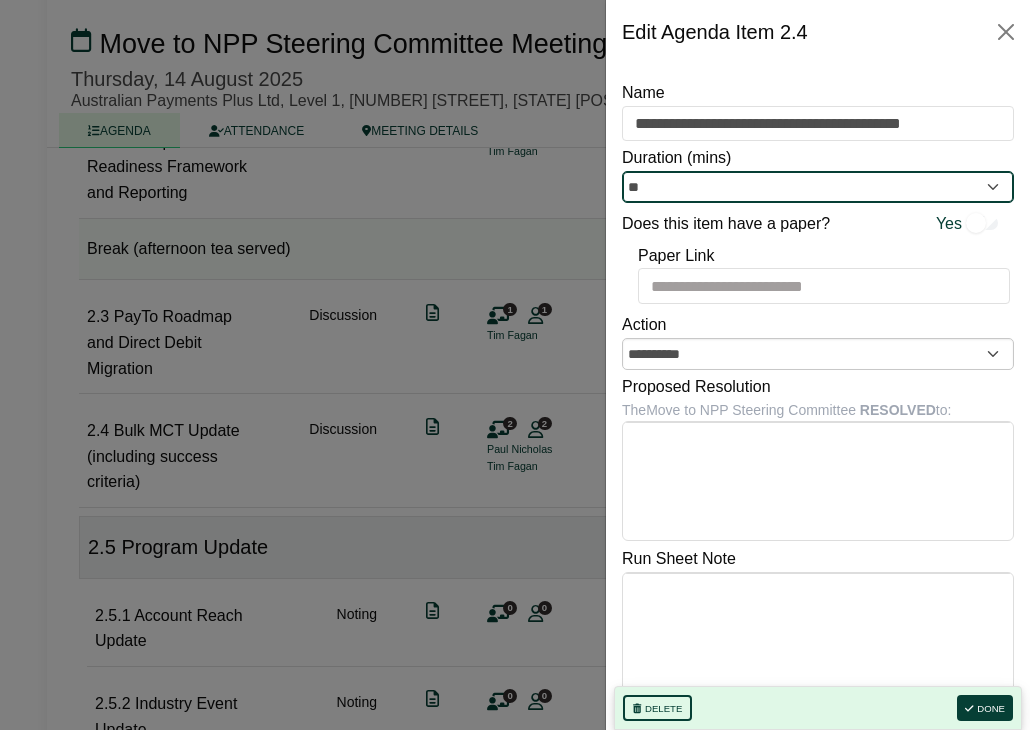 click on "**" at bounding box center [818, 187] 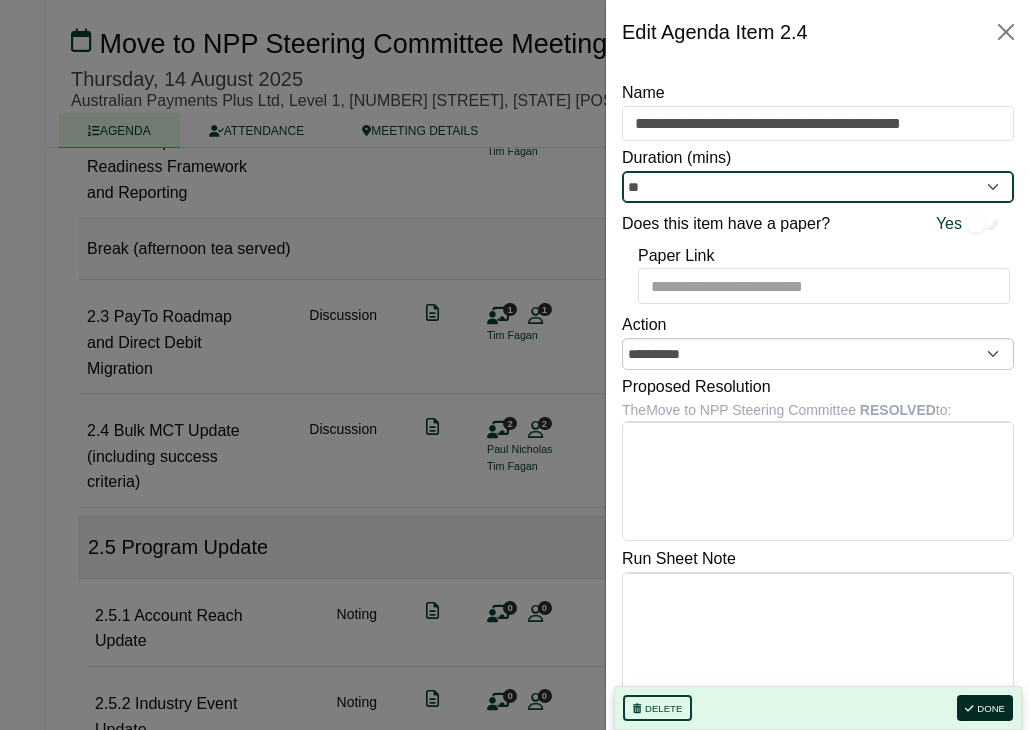 type on "**" 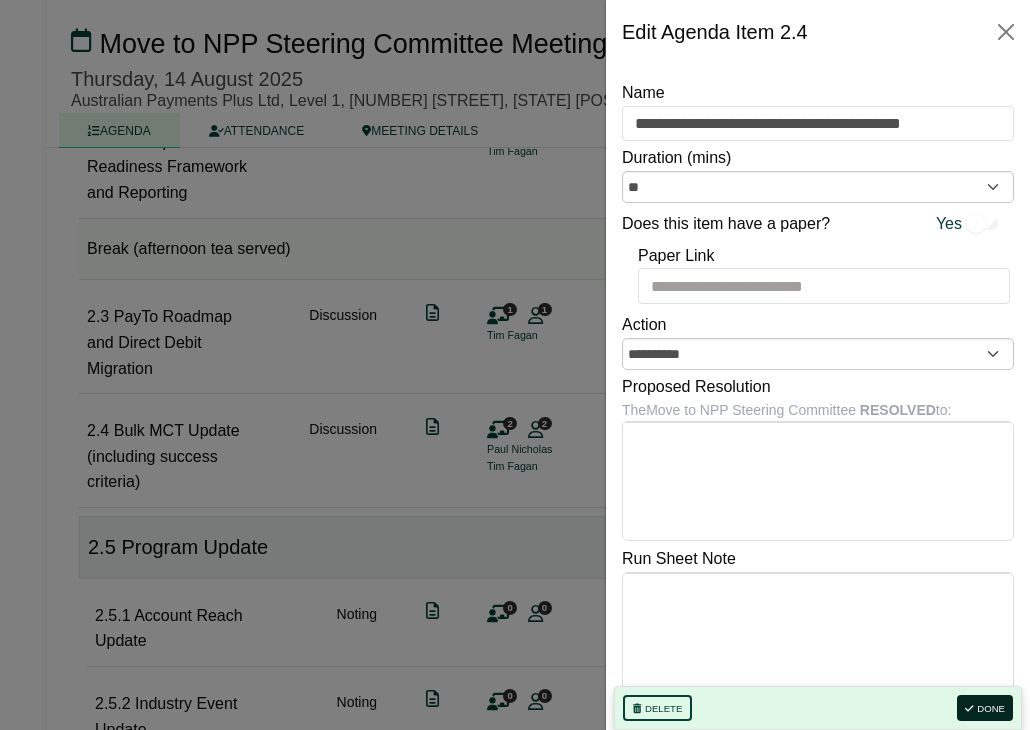 click on "Done" at bounding box center (985, 708) 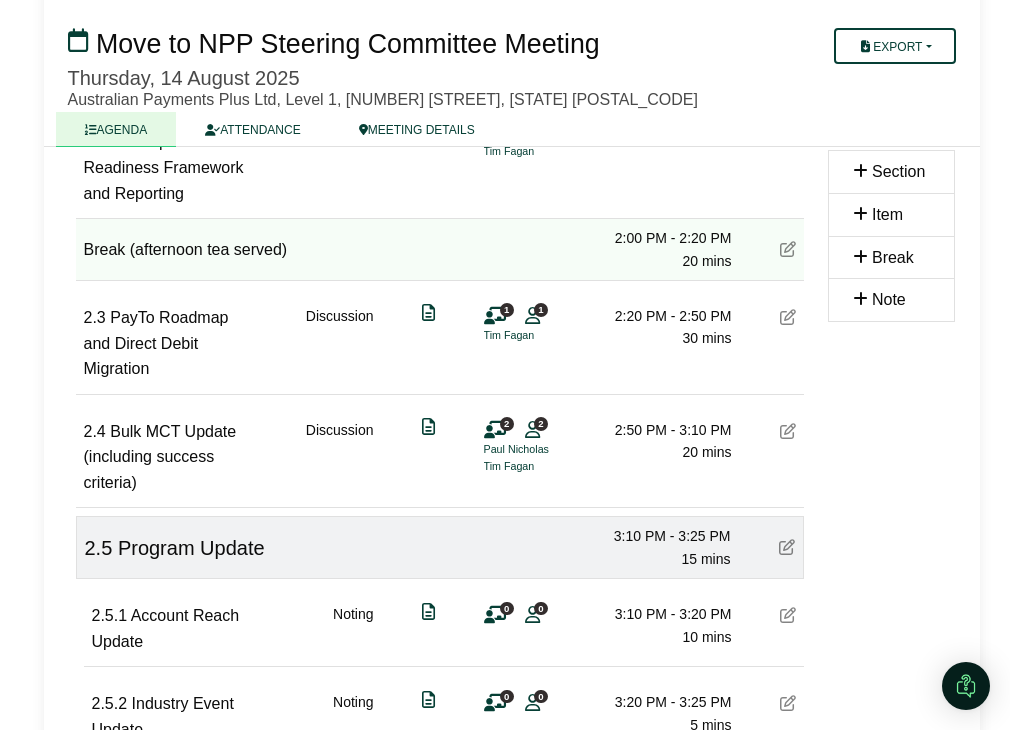 scroll, scrollTop: 1236, scrollLeft: 0, axis: vertical 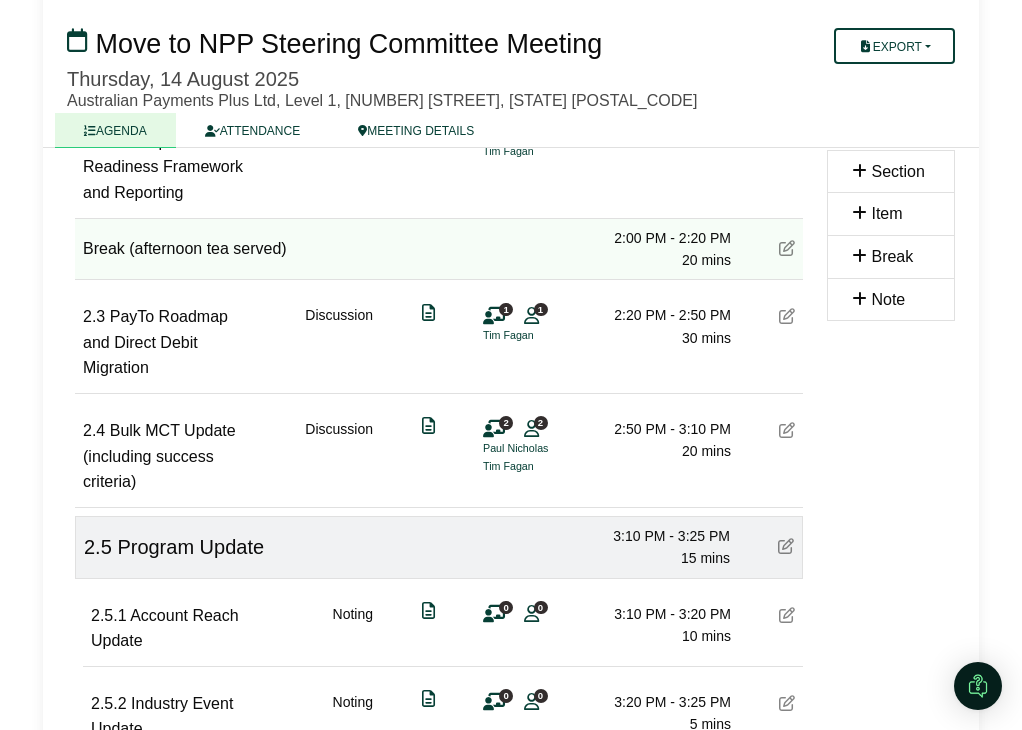click at bounding box center (787, 430) 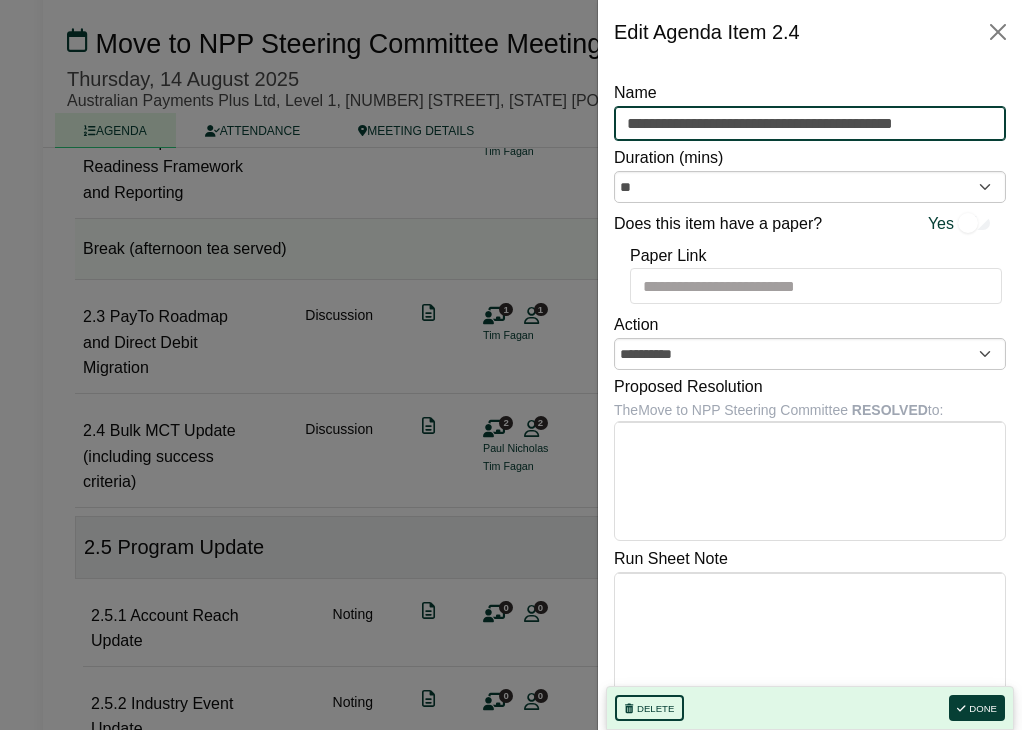 drag, startPoint x: 784, startPoint y: 118, endPoint x: 986, endPoint y: 144, distance: 203.6664 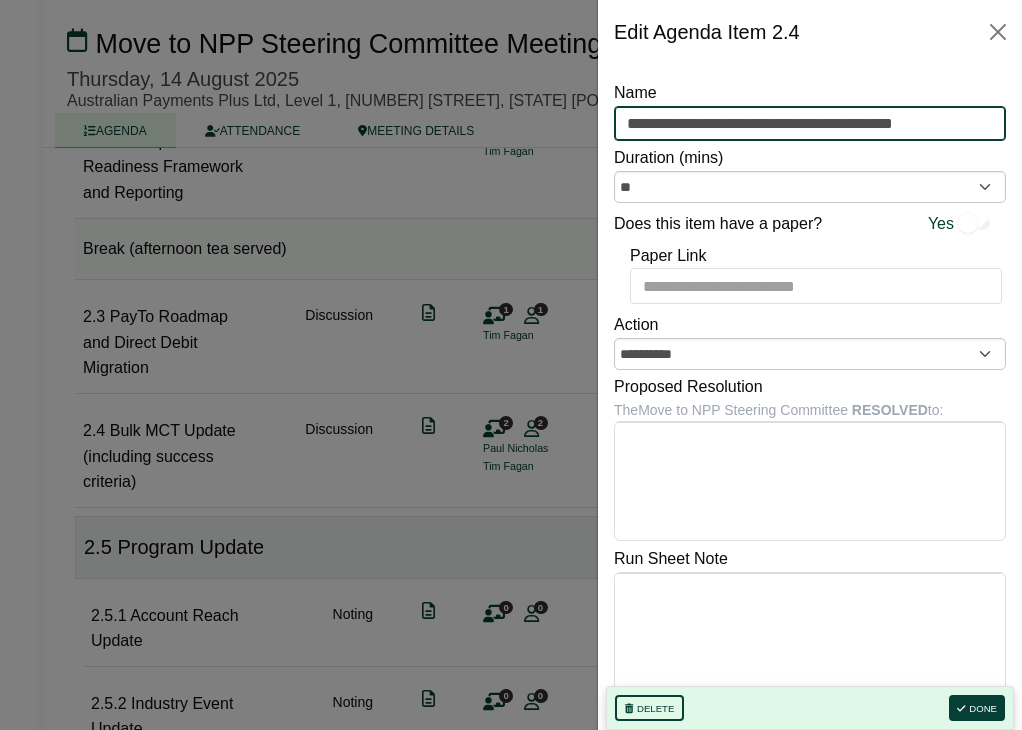 click on "**********" at bounding box center [810, 386] 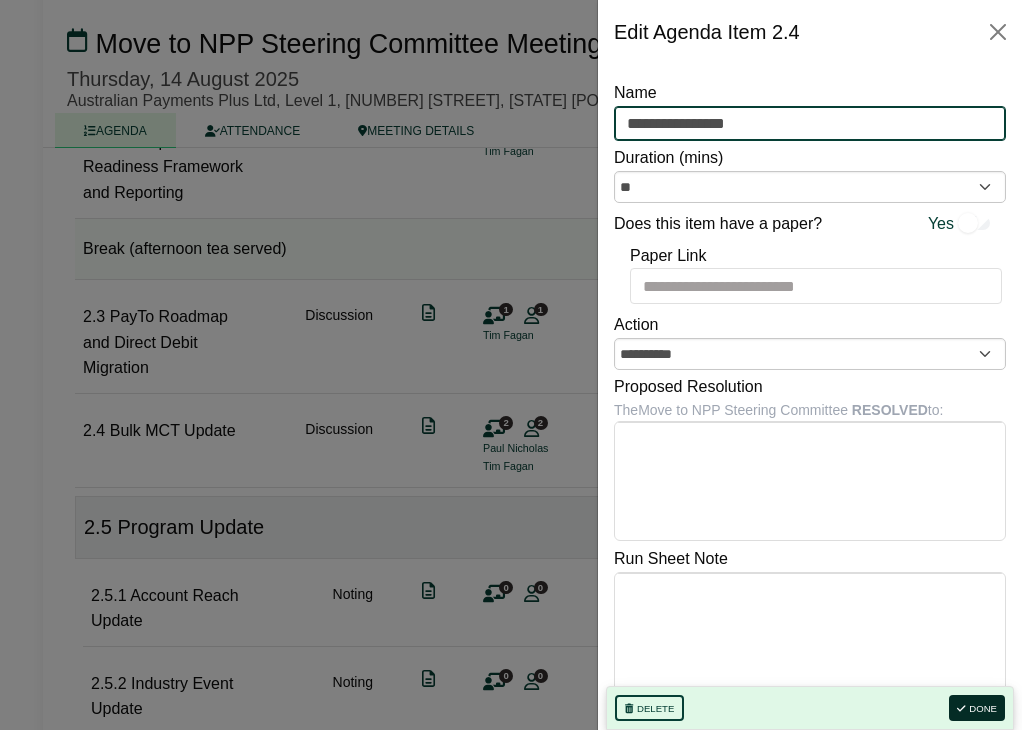 type on "**********" 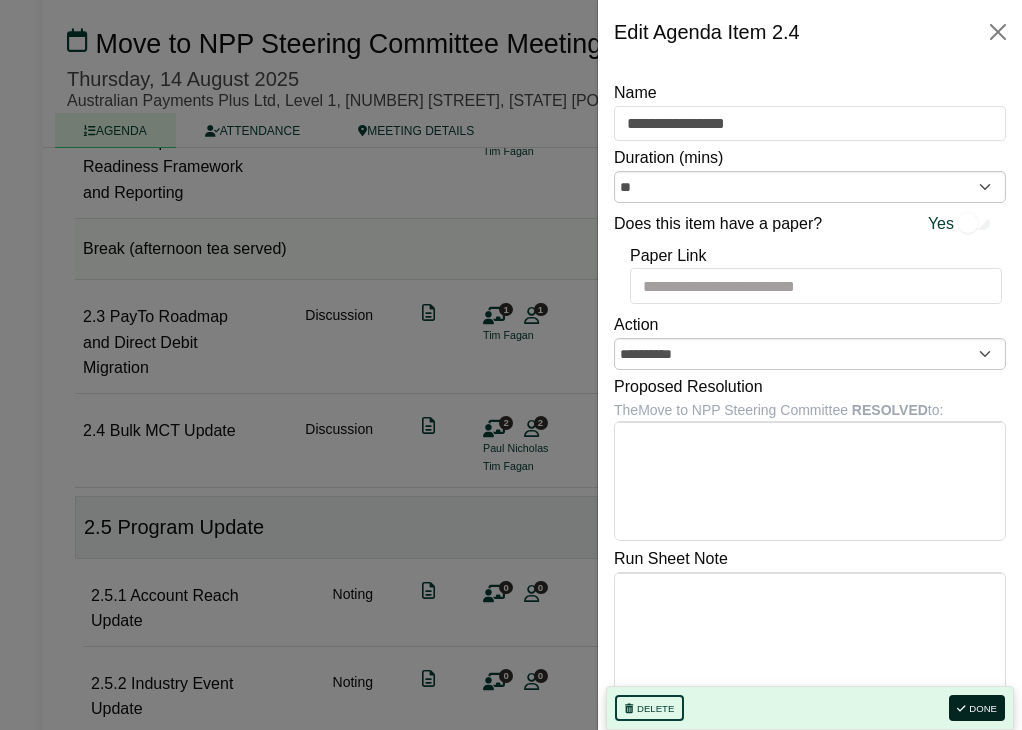 click on "Done" at bounding box center (977, 708) 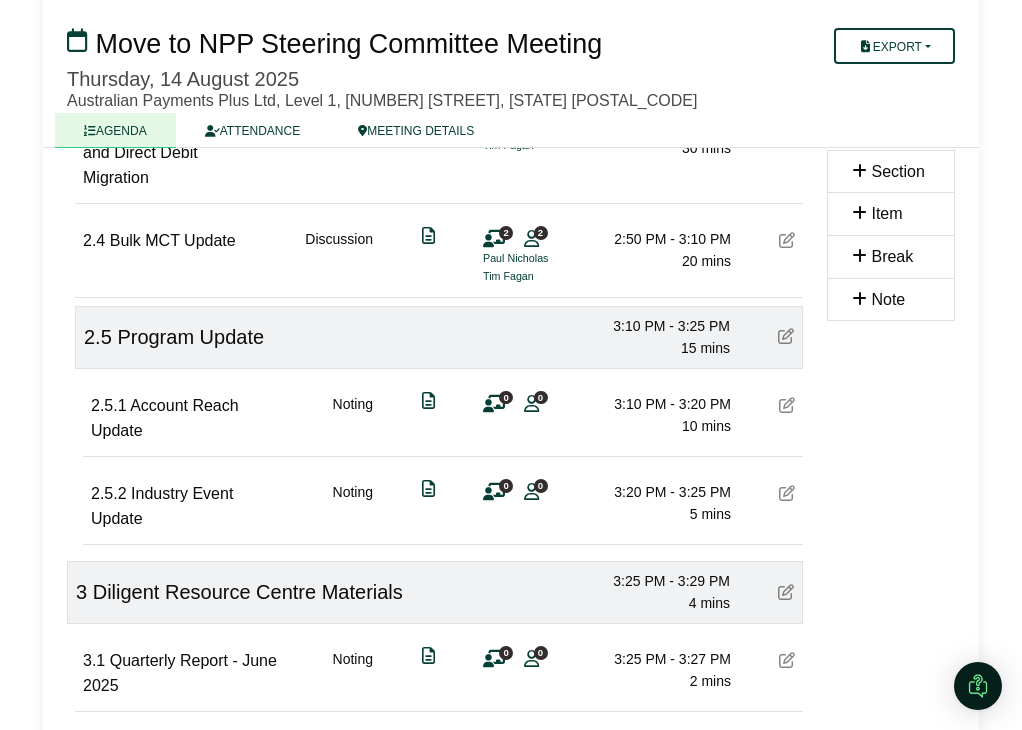 scroll, scrollTop: 1416, scrollLeft: 0, axis: vertical 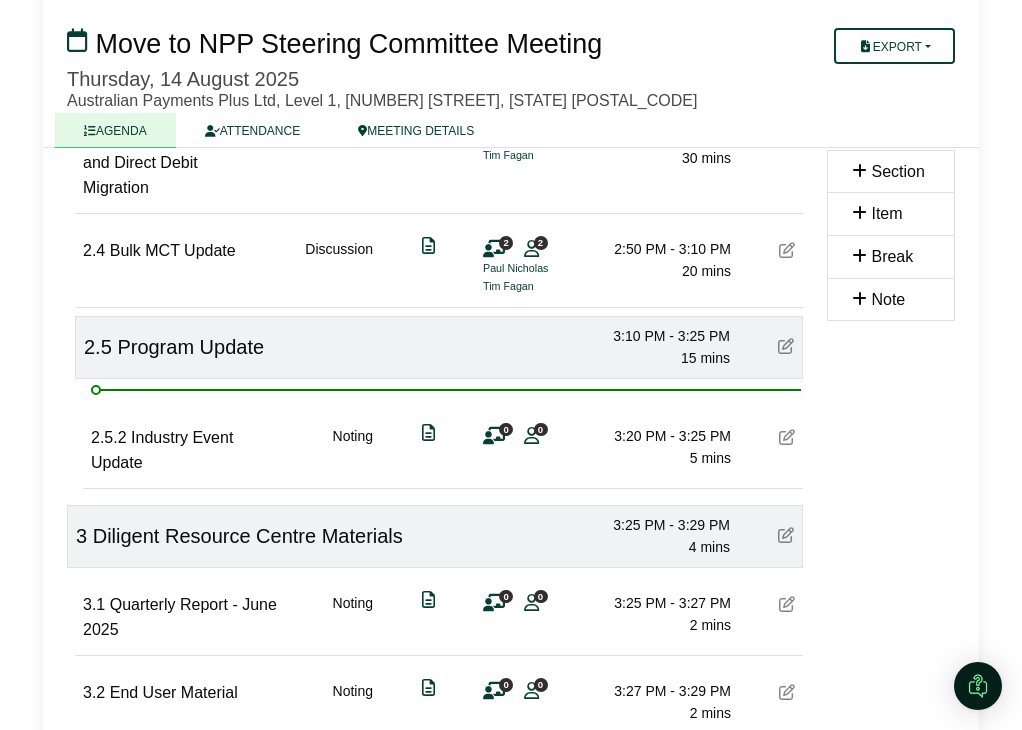 type 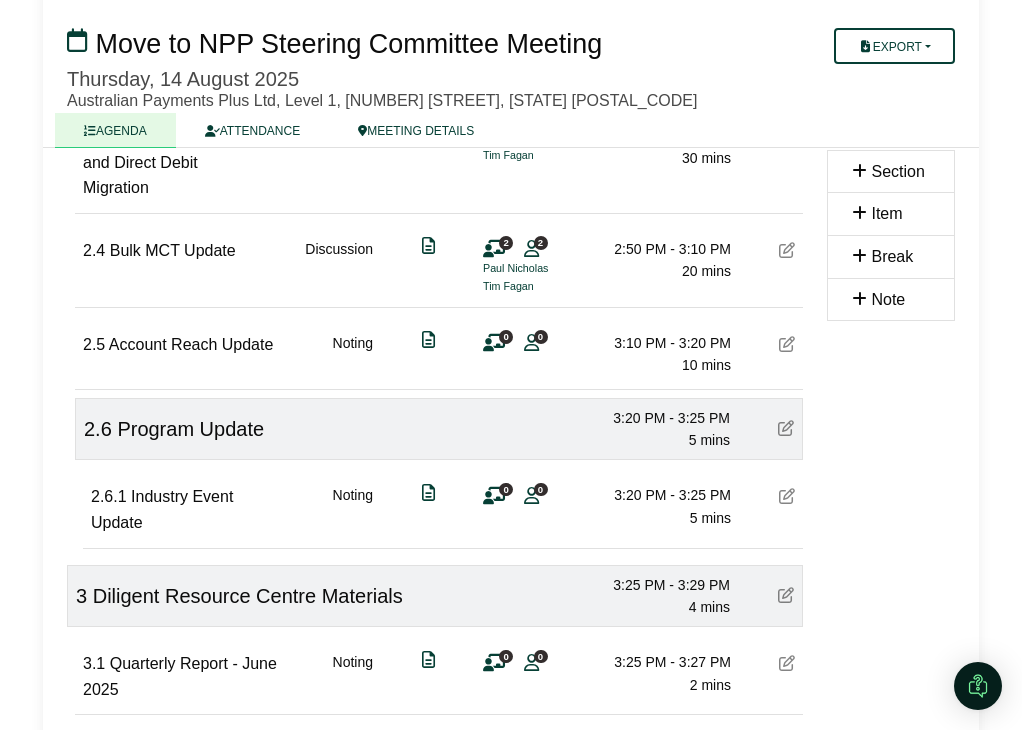 click at bounding box center [787, 344] 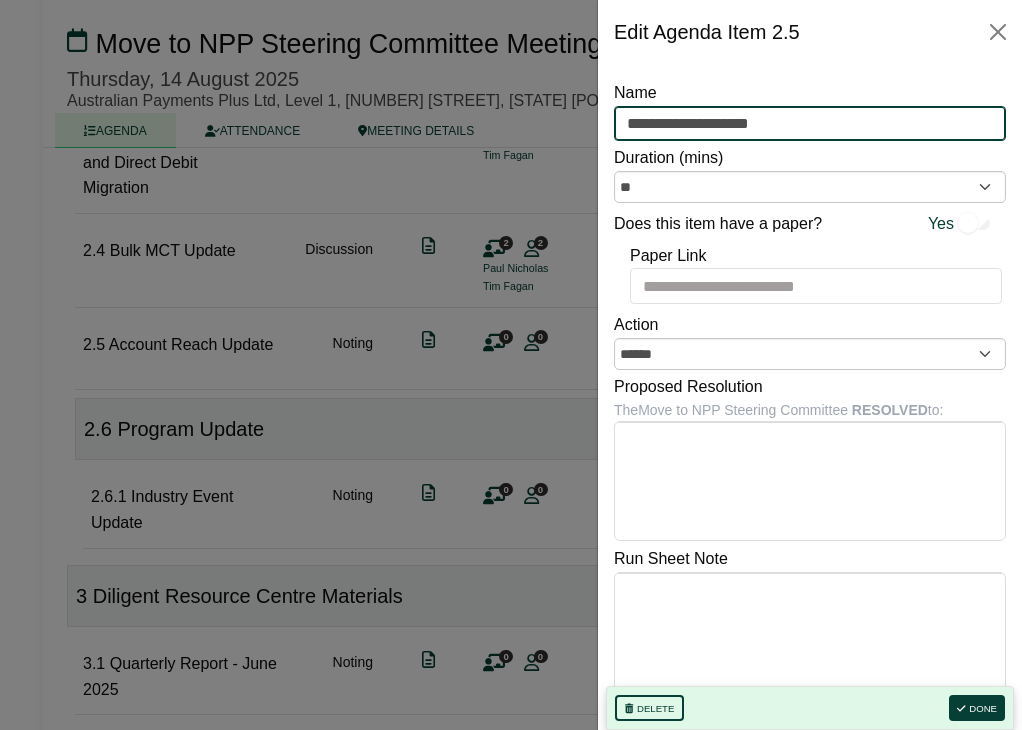 drag, startPoint x: 656, startPoint y: 125, endPoint x: 499, endPoint y: 108, distance: 157.9177 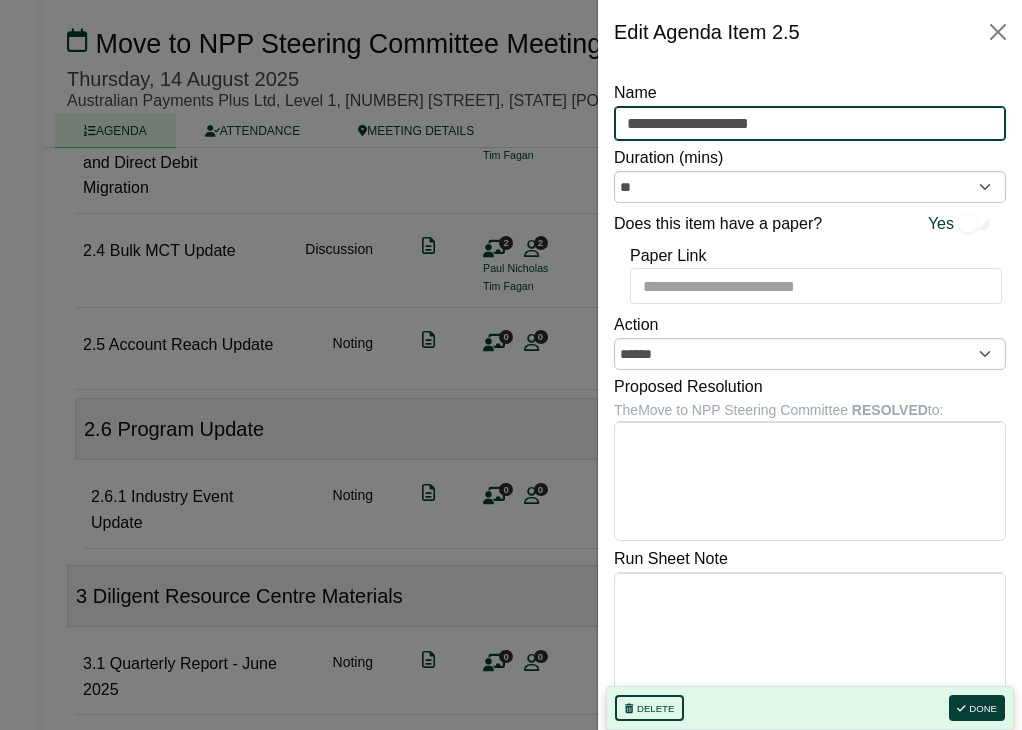 click on "[FIRST] [LAST]
Sign Out
Australian Payments Plus
Move to NPP Steering Committee
Move to NPP Steering Committee Meeting" at bounding box center [511, -1051] 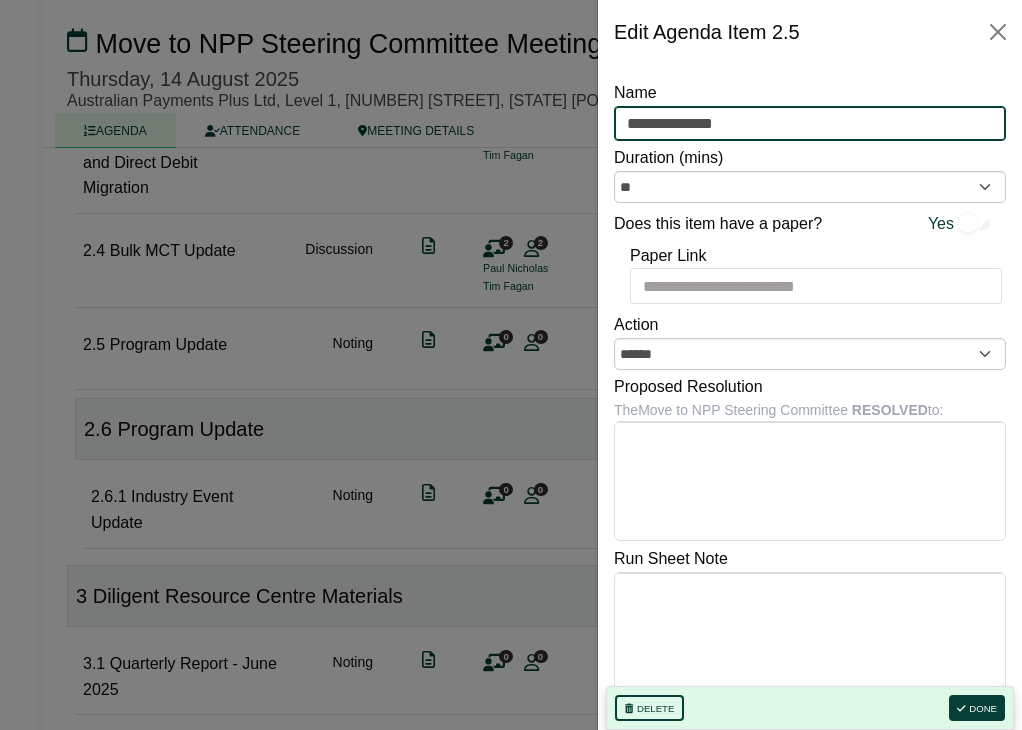 type on "**********" 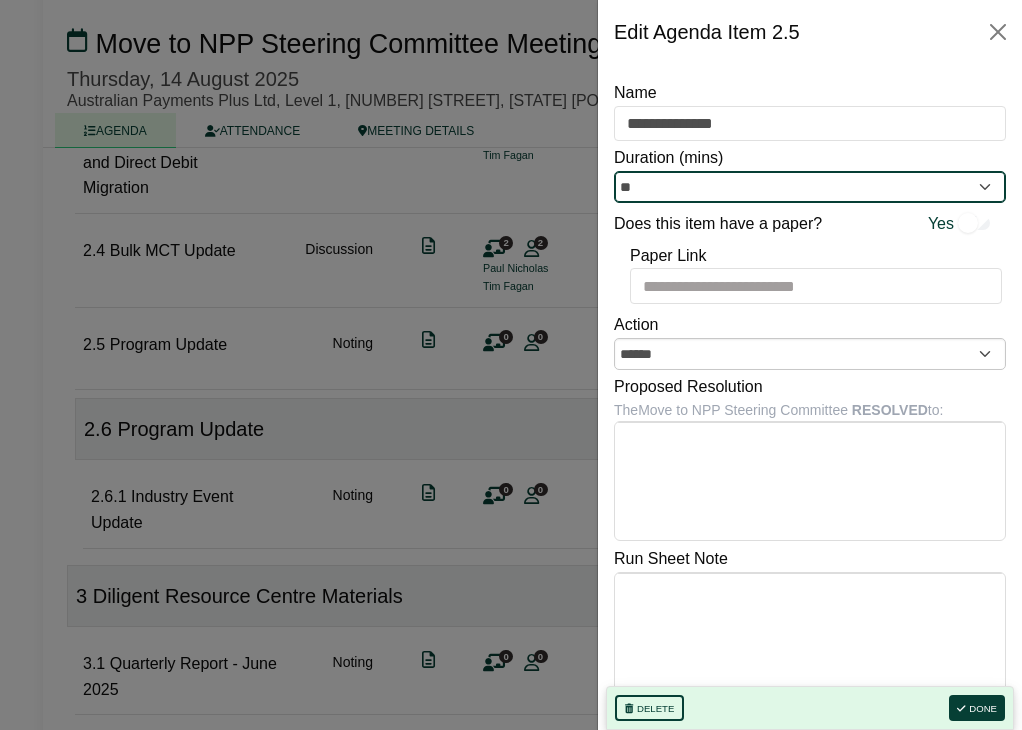 click on "**" at bounding box center [810, 187] 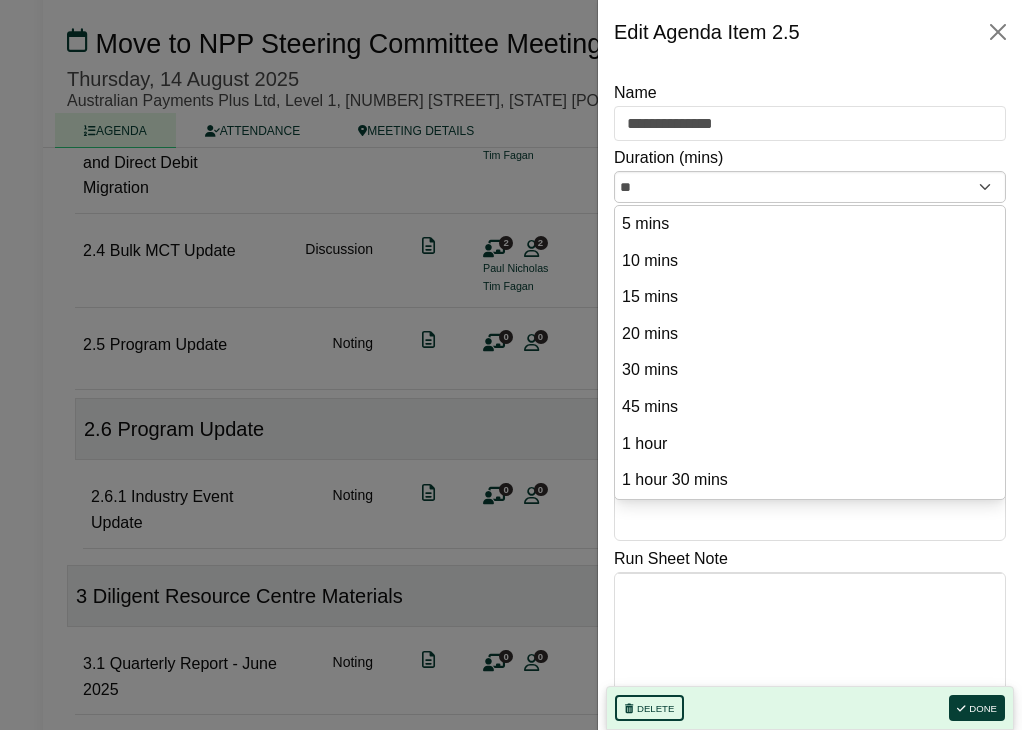 click on "Duration (mins) ** 5 mins 10 mins 15 mins 20 mins 30 mins 45 mins 1 hour 1 hour 30 mins" at bounding box center [810, 174] 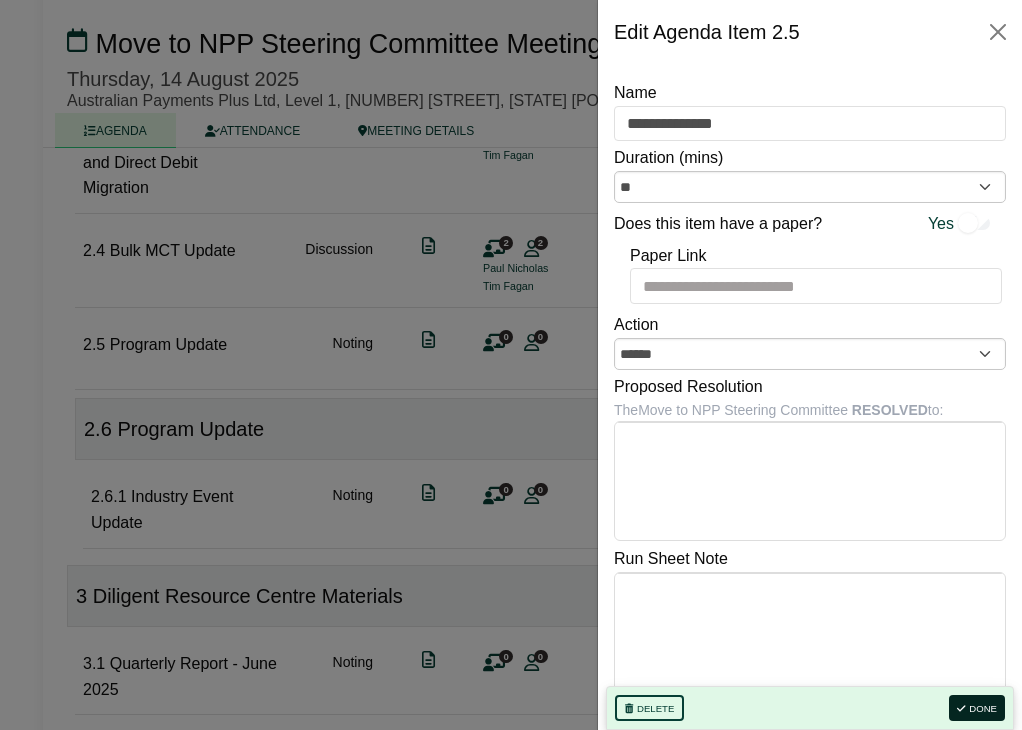 click on "Done" at bounding box center (977, 708) 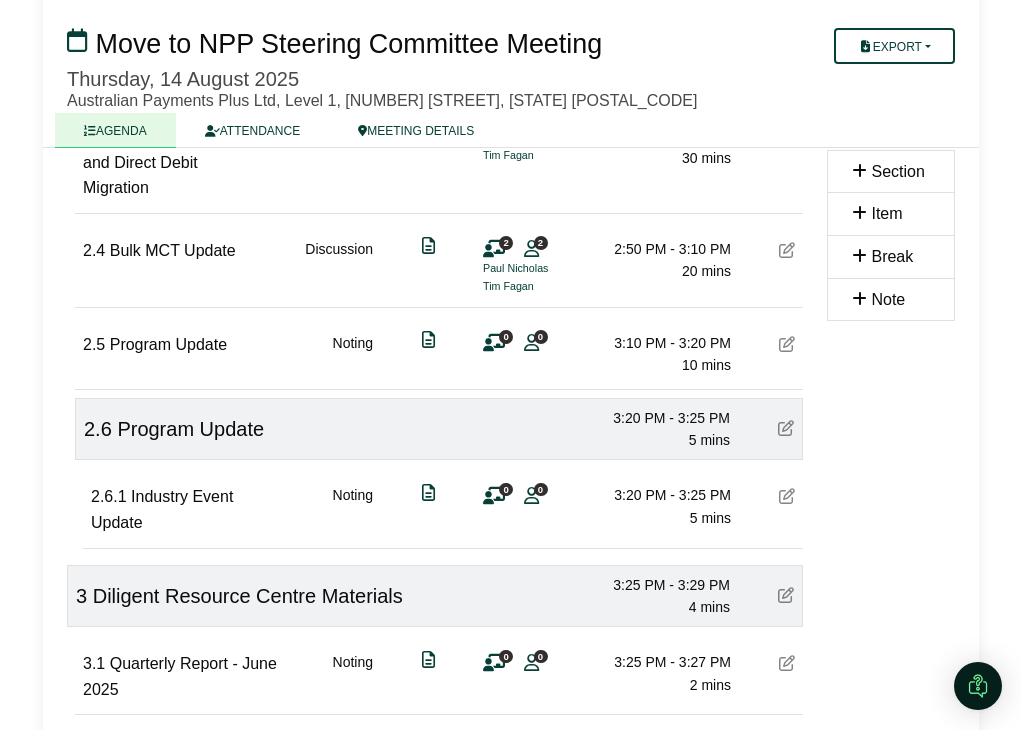 click on "2.6 Program Update 3:20 PM - 3:25 PM 5 mins" at bounding box center (439, 429) 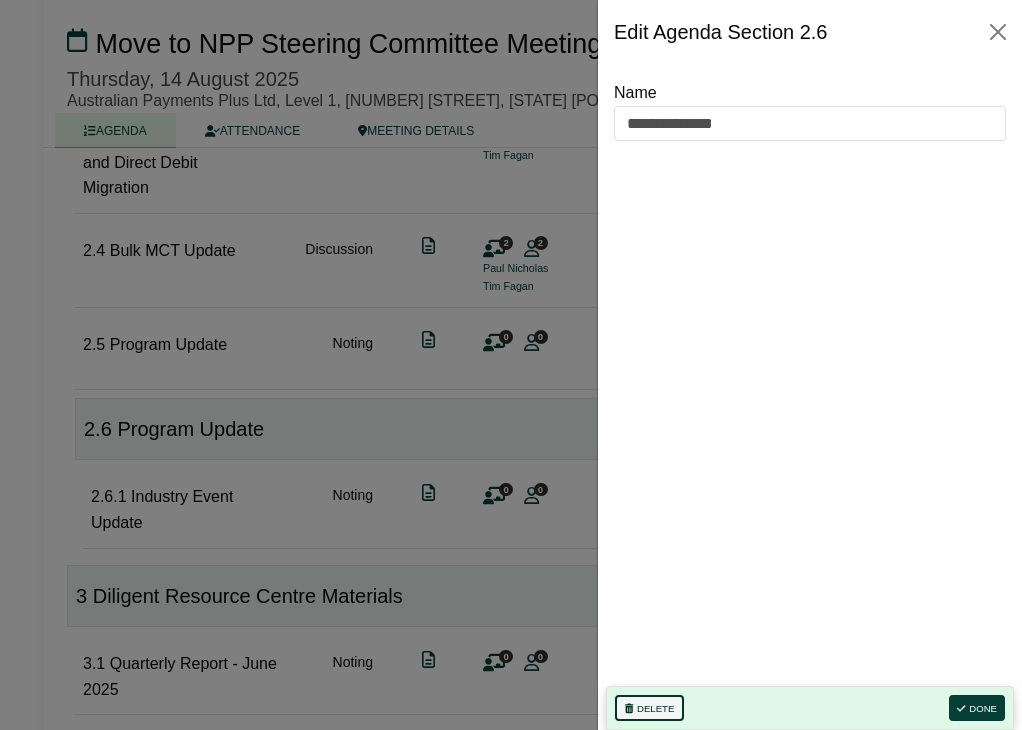 click on "Delete" at bounding box center [649, 708] 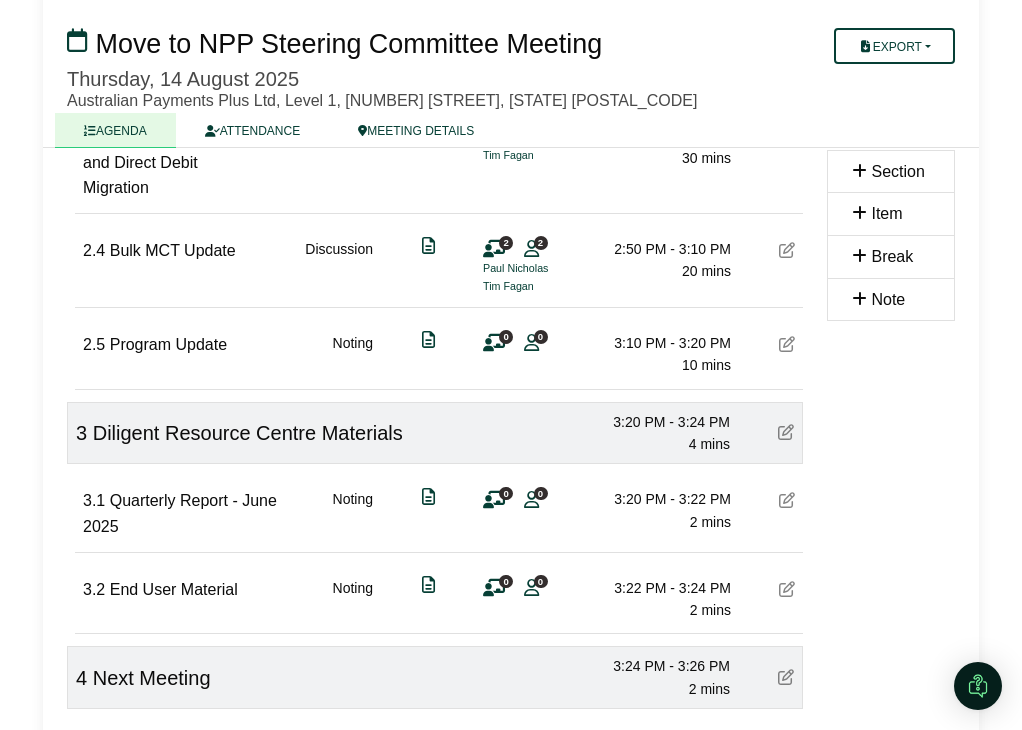 click at bounding box center (787, 344) 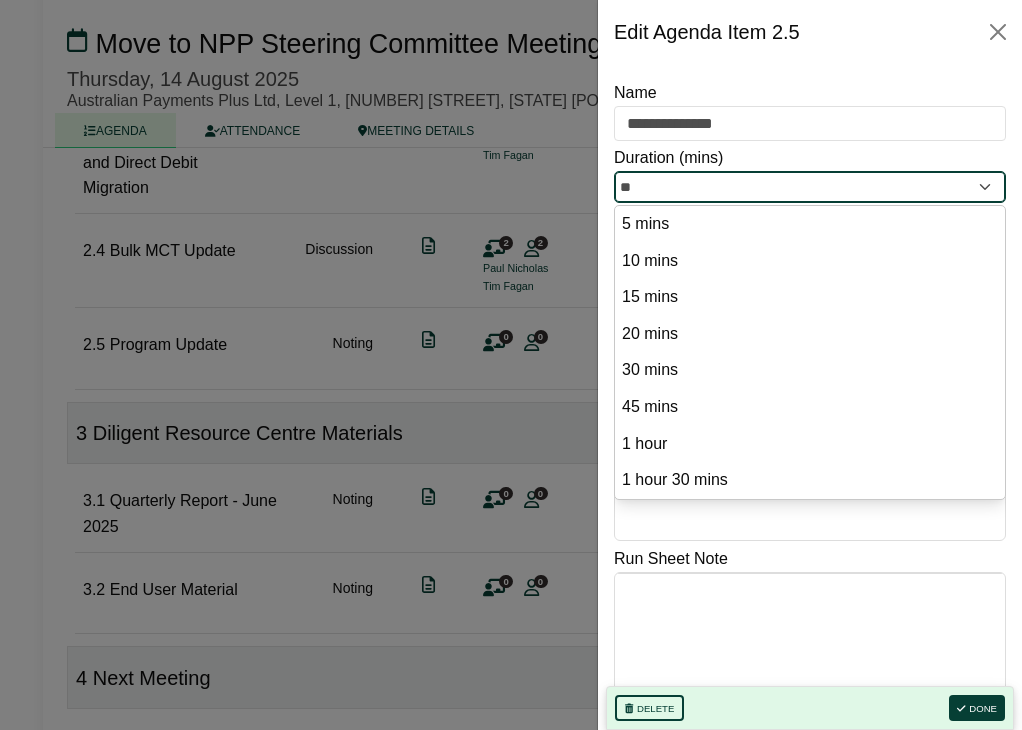 click on "**" at bounding box center (810, 187) 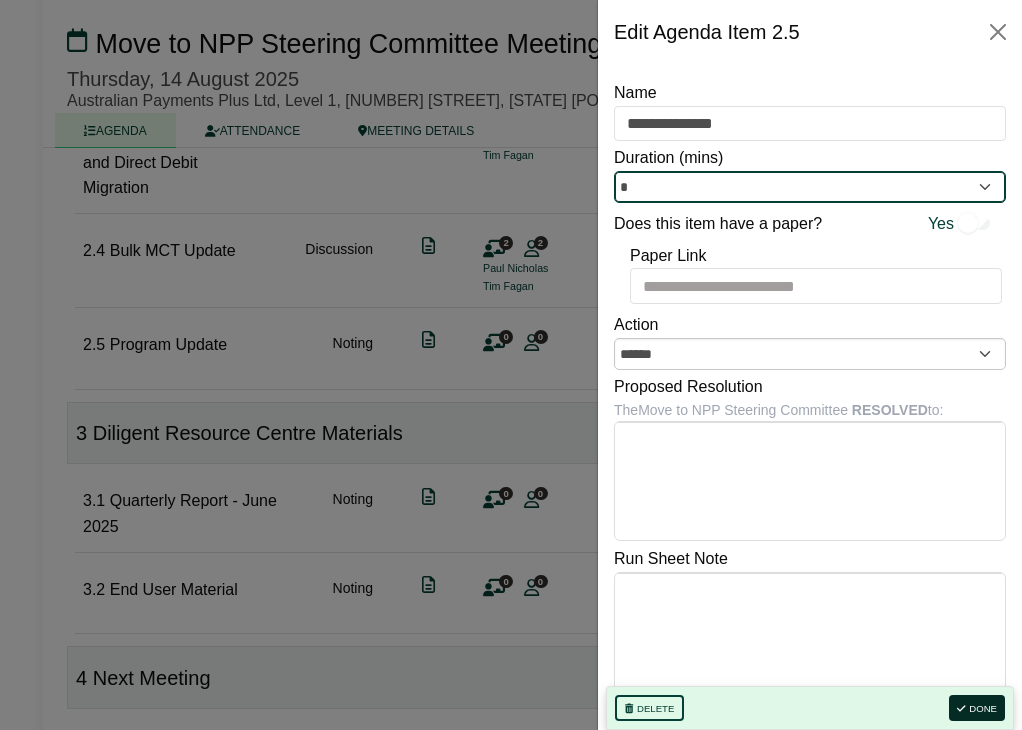 type on "*" 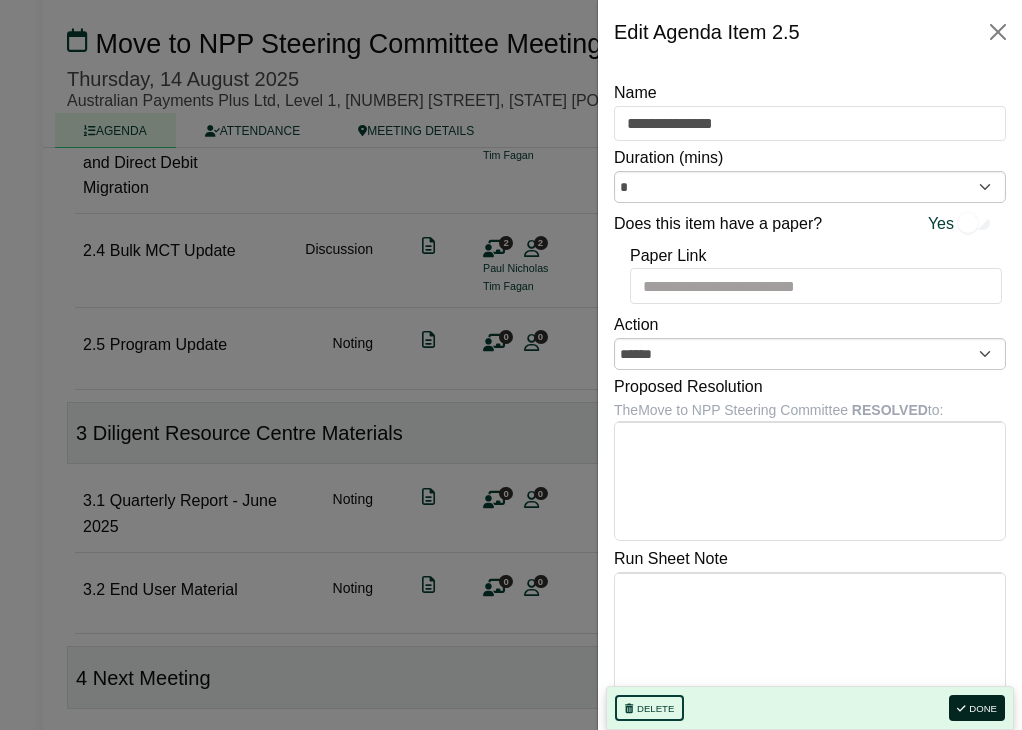 click on "Done" at bounding box center [977, 708] 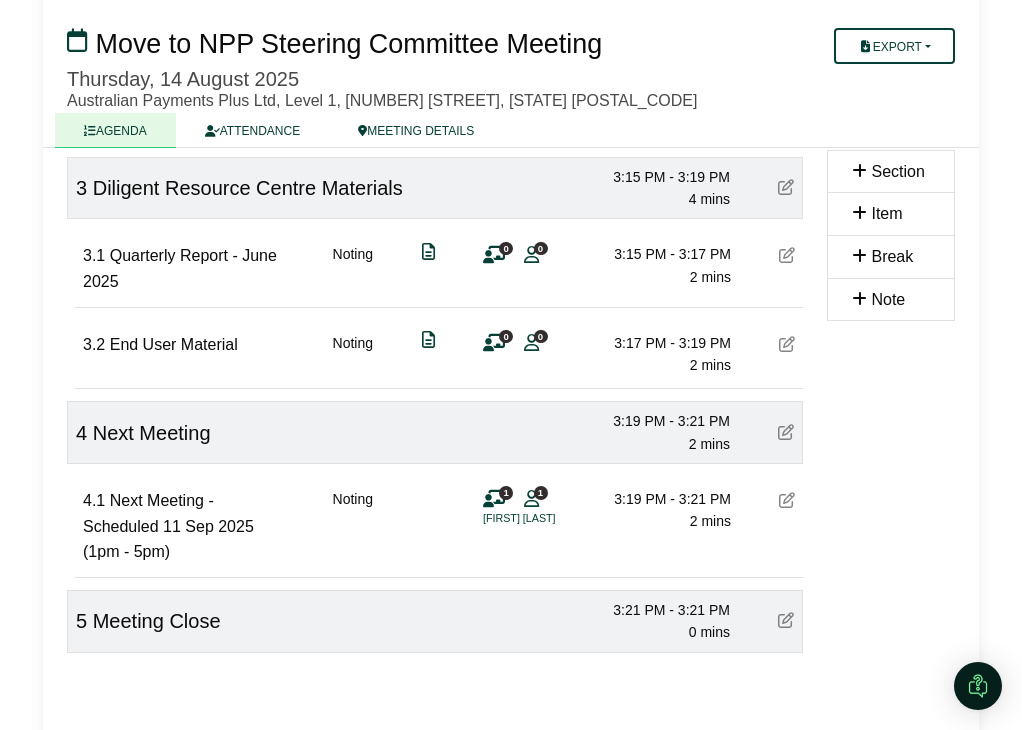 scroll, scrollTop: 1698, scrollLeft: 0, axis: vertical 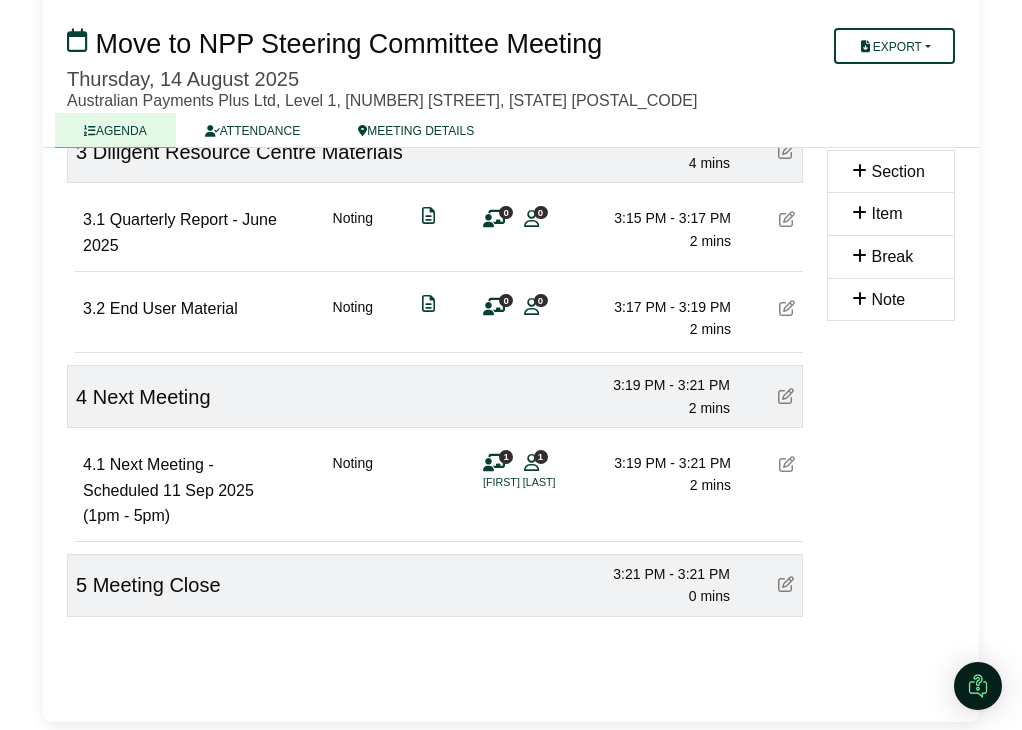 click at bounding box center (787, 464) 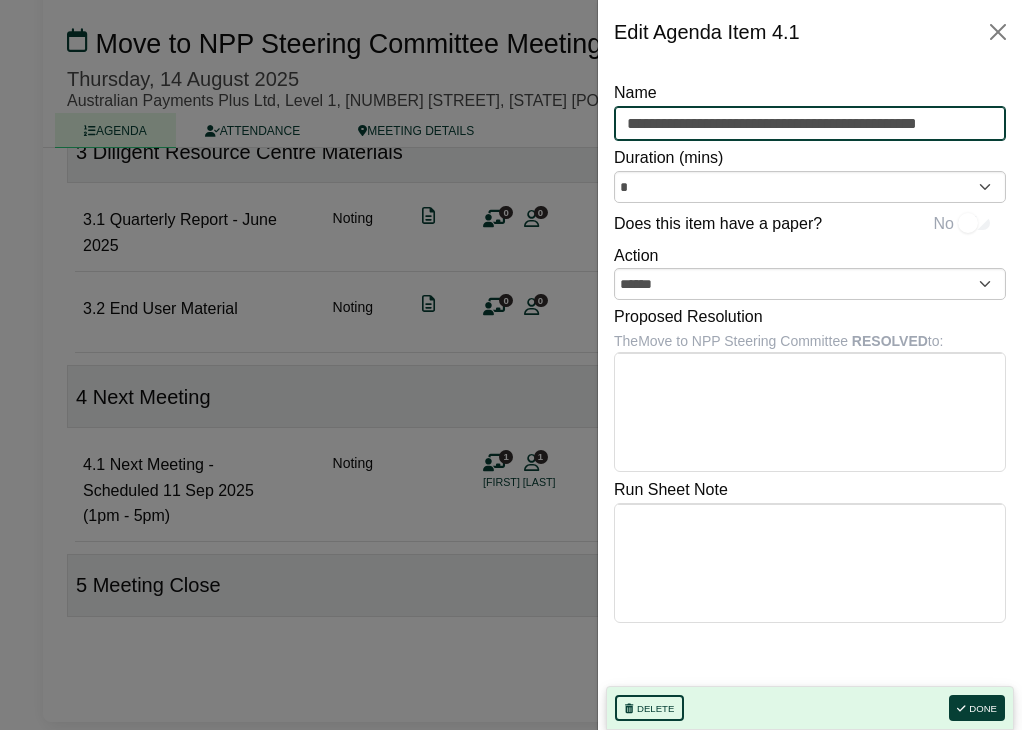 click on "**********" at bounding box center (810, 124) 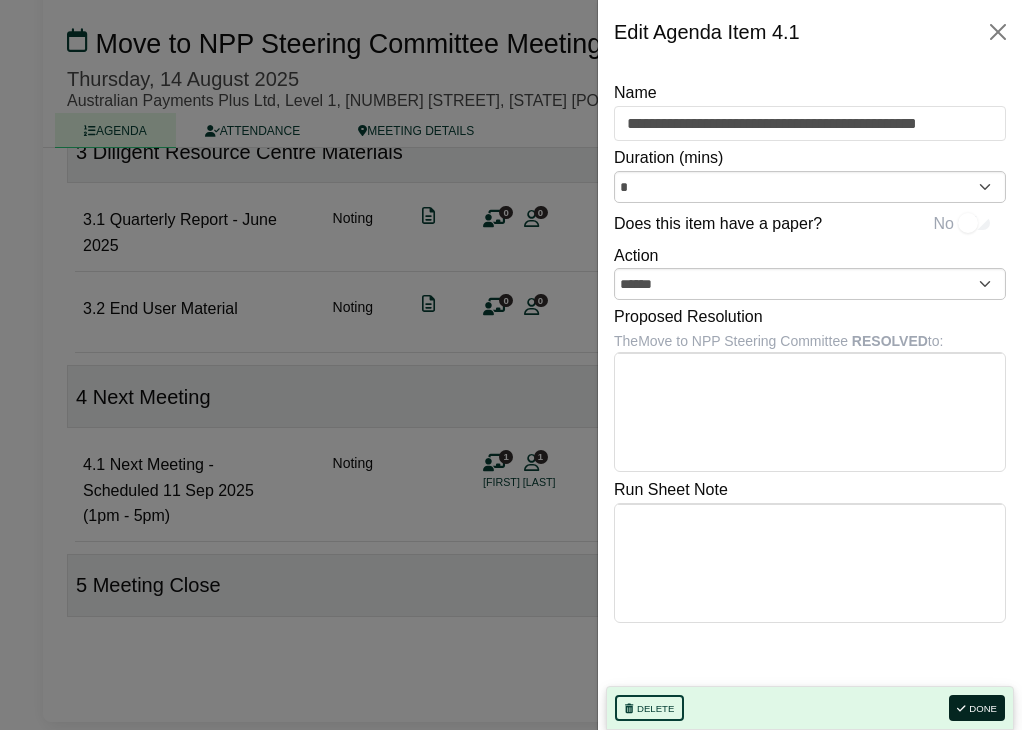 click on "Done" at bounding box center (977, 708) 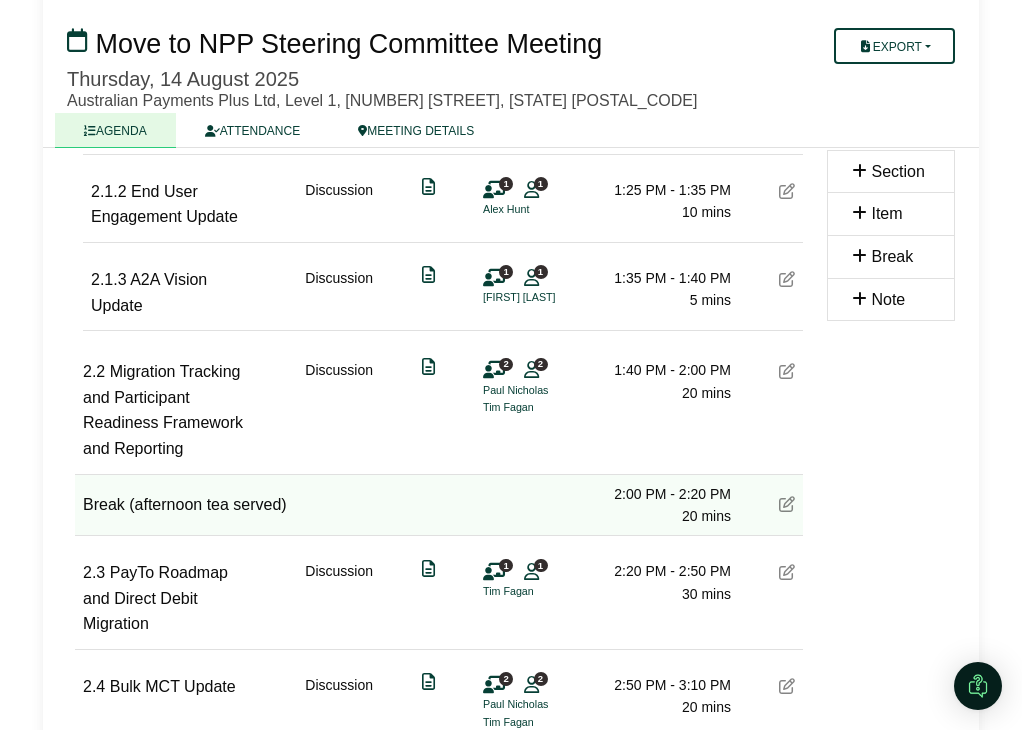 scroll, scrollTop: 983, scrollLeft: 0, axis: vertical 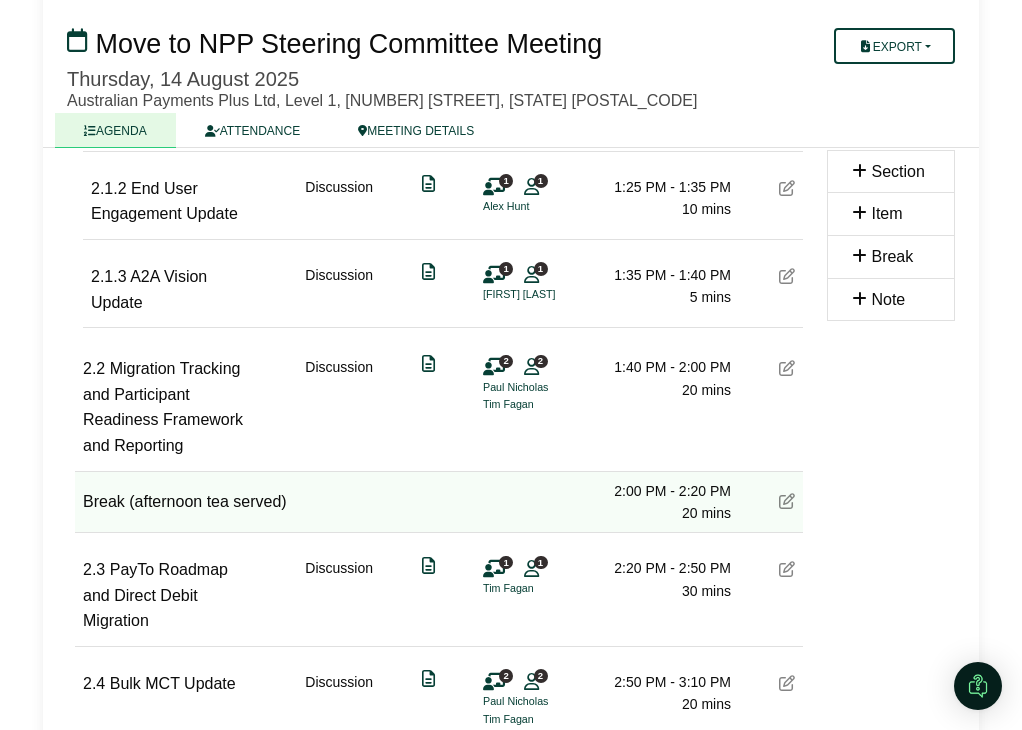 click at bounding box center (787, 501) 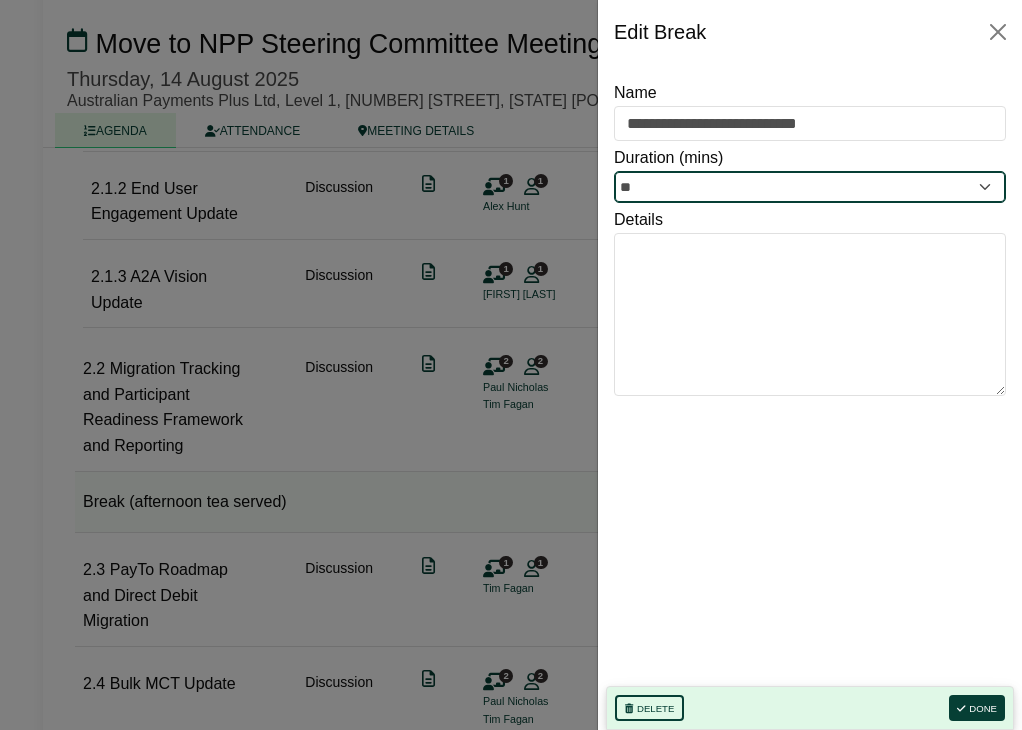 click on "**" at bounding box center (810, 187) 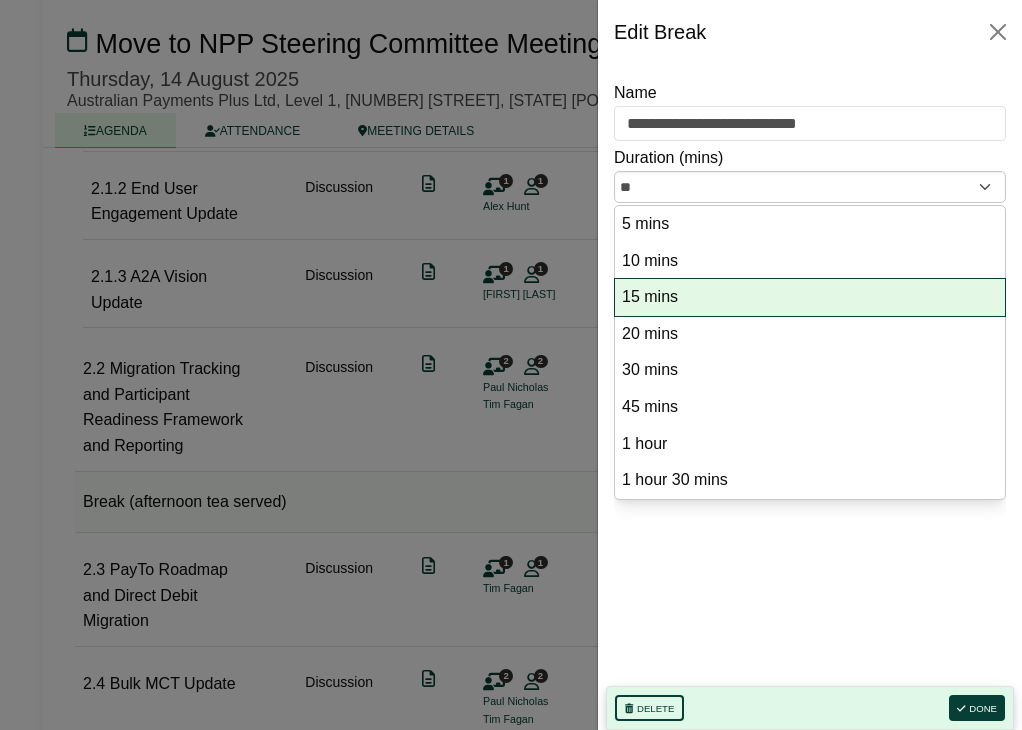 click on "15 mins" at bounding box center [810, 297] 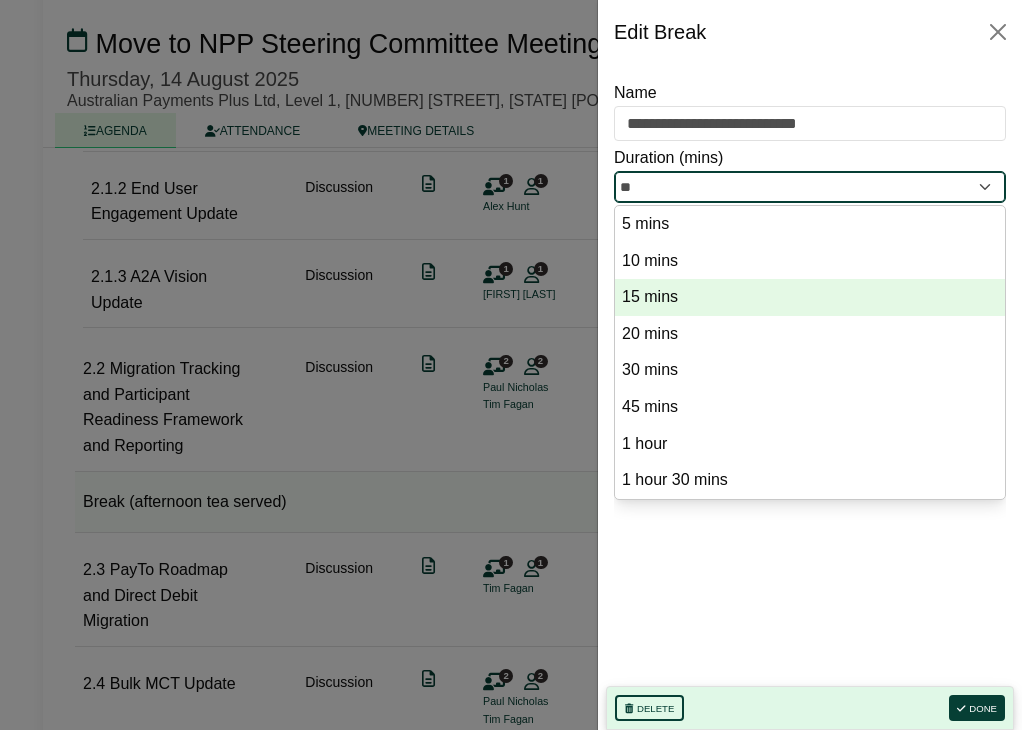 type on "**" 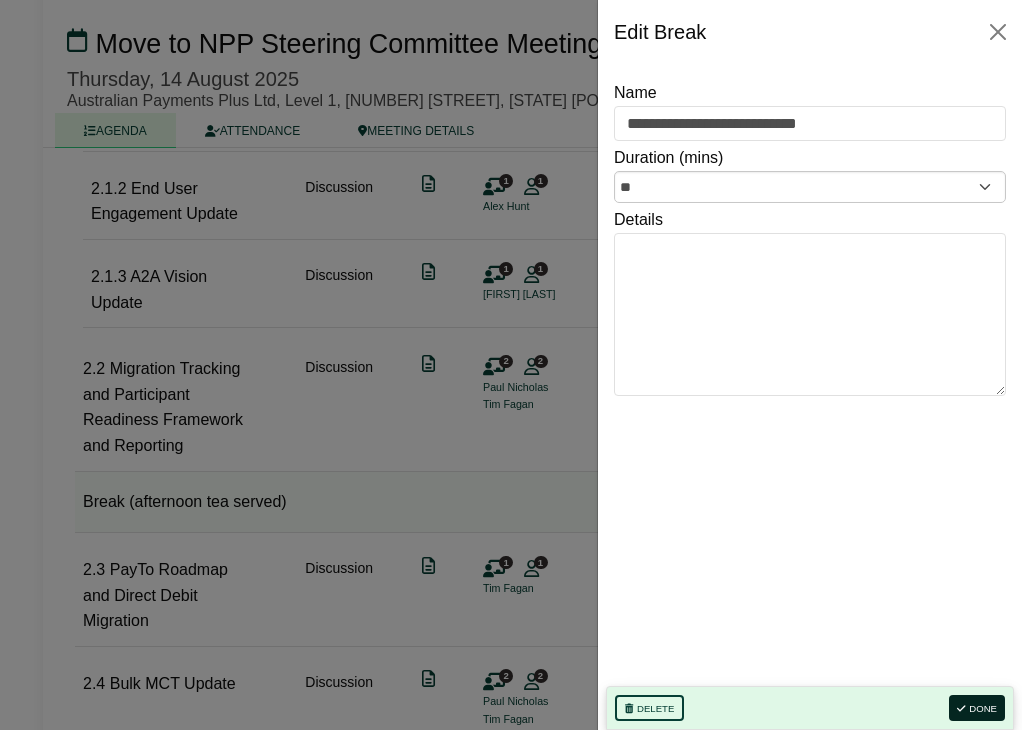 click on "Done" at bounding box center [977, 708] 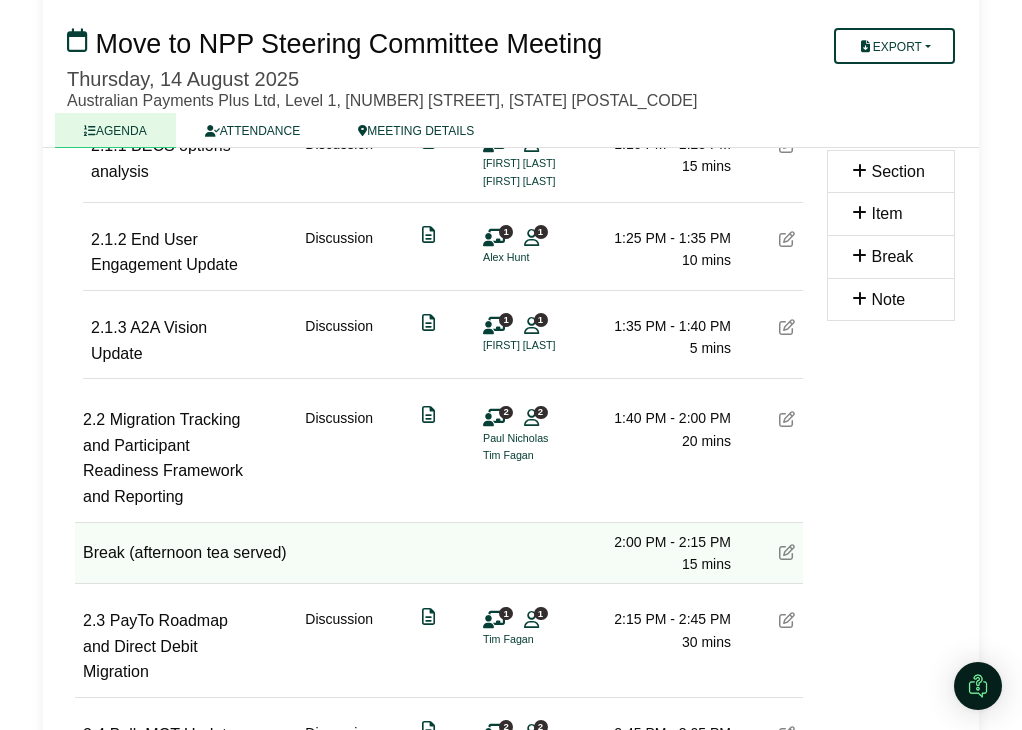 scroll, scrollTop: 838, scrollLeft: 0, axis: vertical 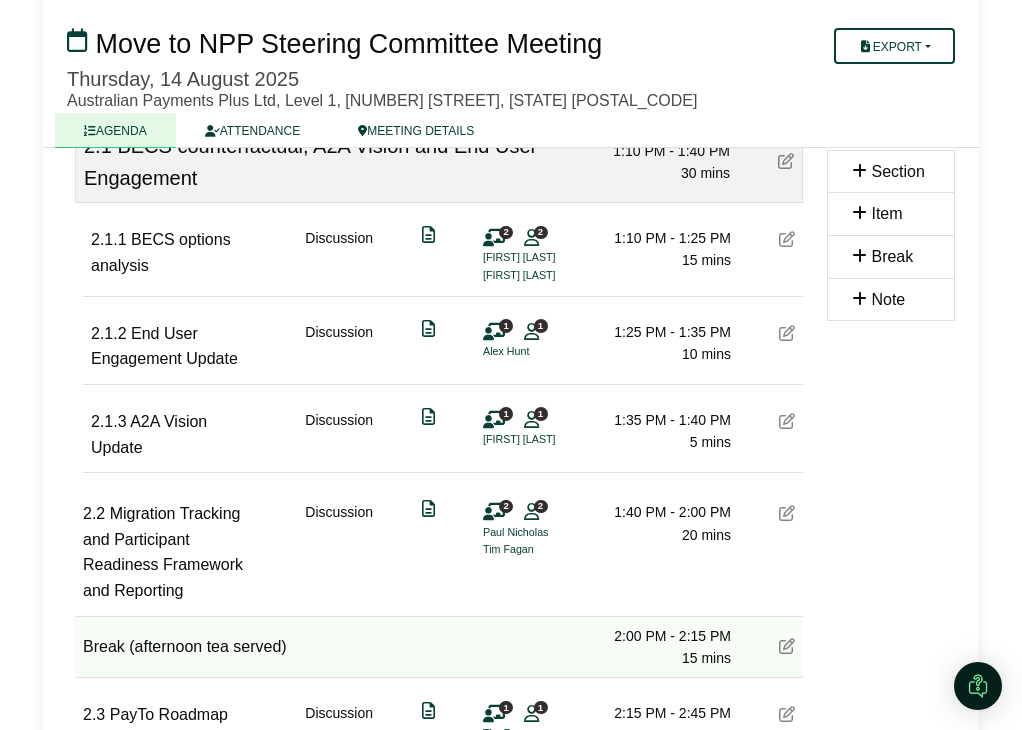 click at bounding box center (787, 239) 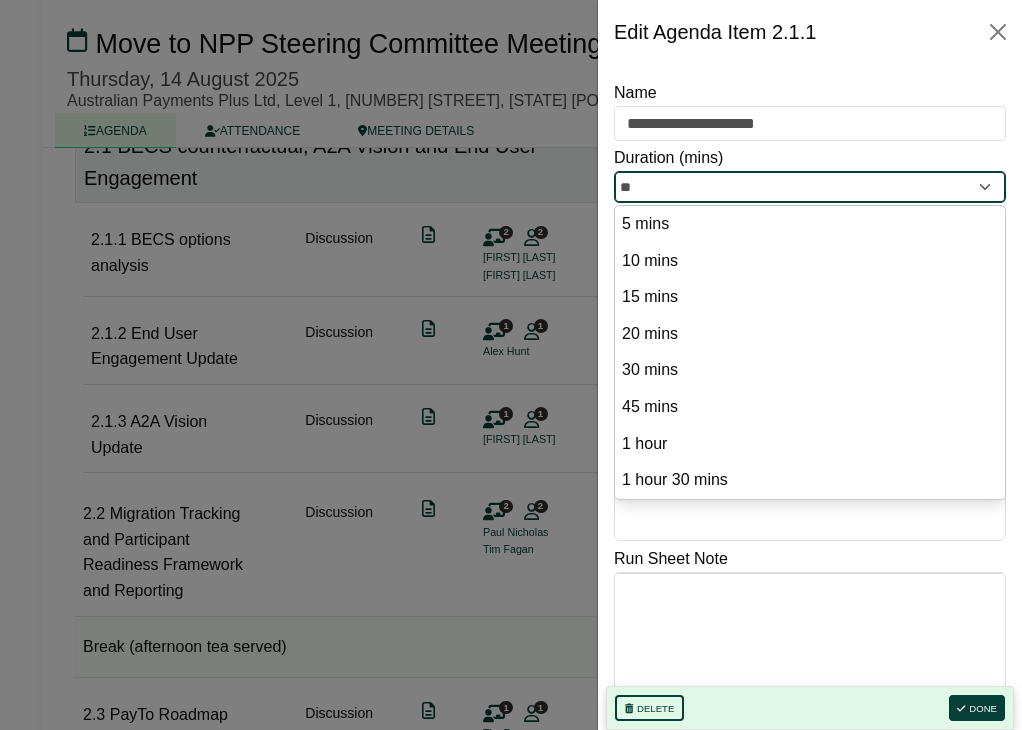 click on "**" at bounding box center (810, 187) 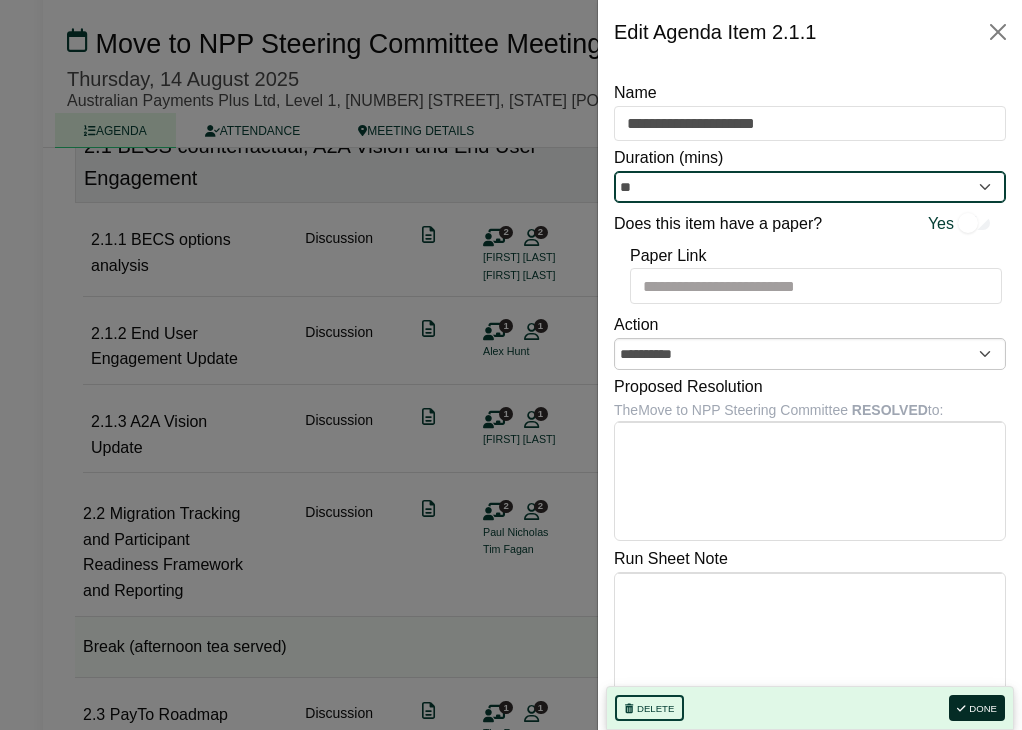 type on "**" 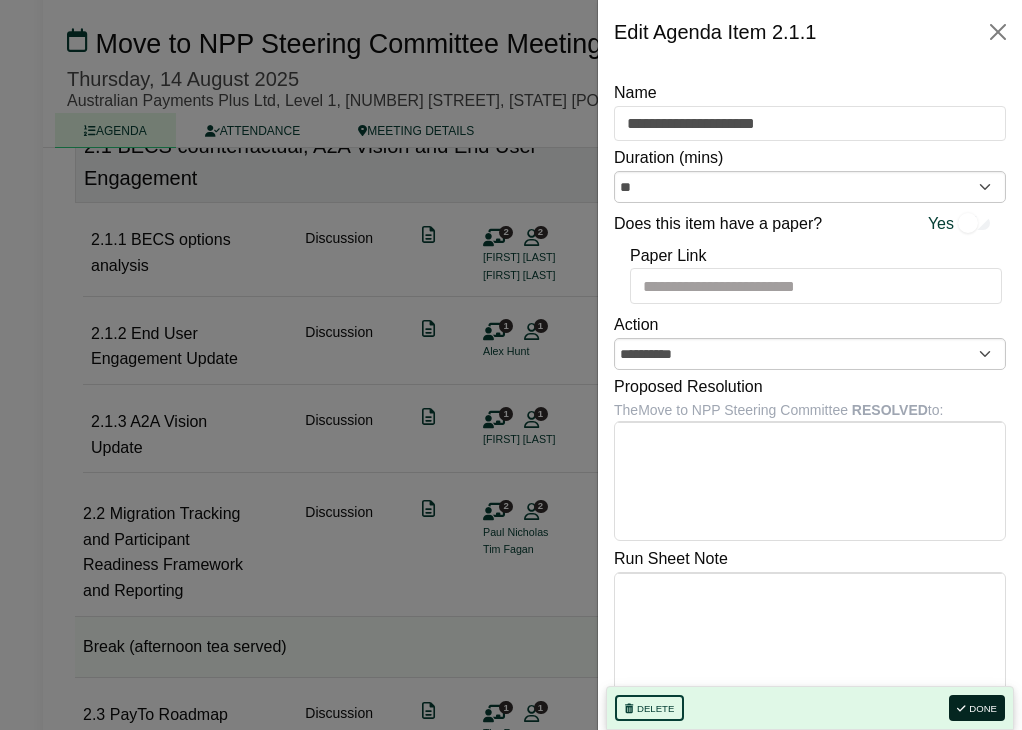 click on "Done" at bounding box center [977, 708] 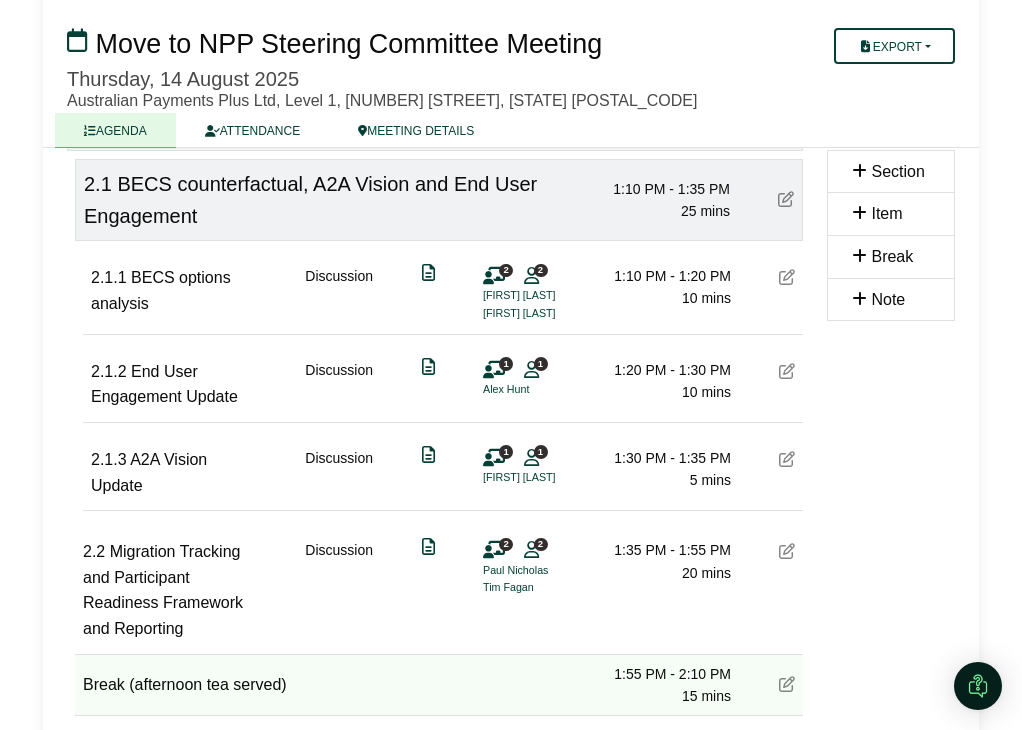 scroll, scrollTop: 1114, scrollLeft: 0, axis: vertical 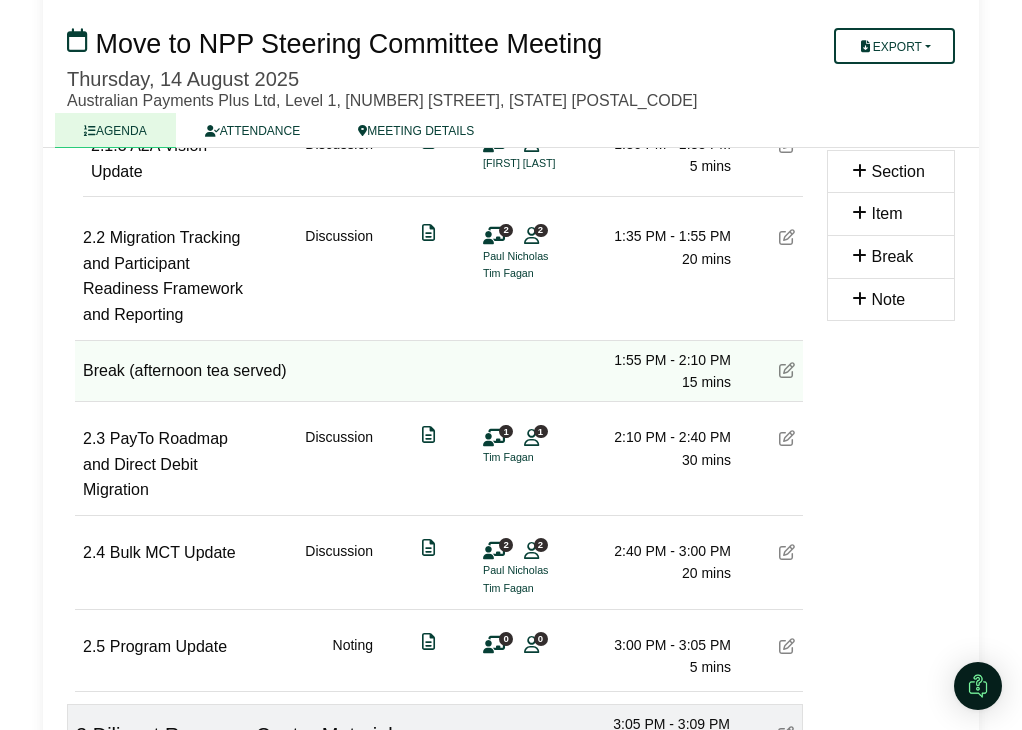 click at bounding box center (787, 237) 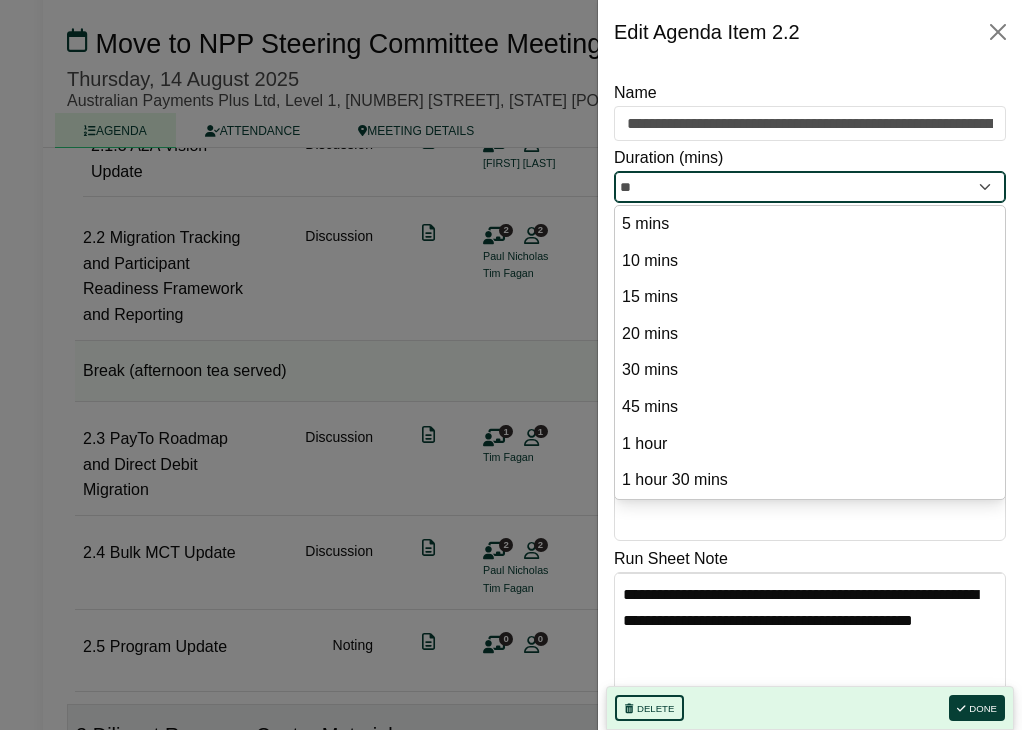 click on "**" at bounding box center (810, 187) 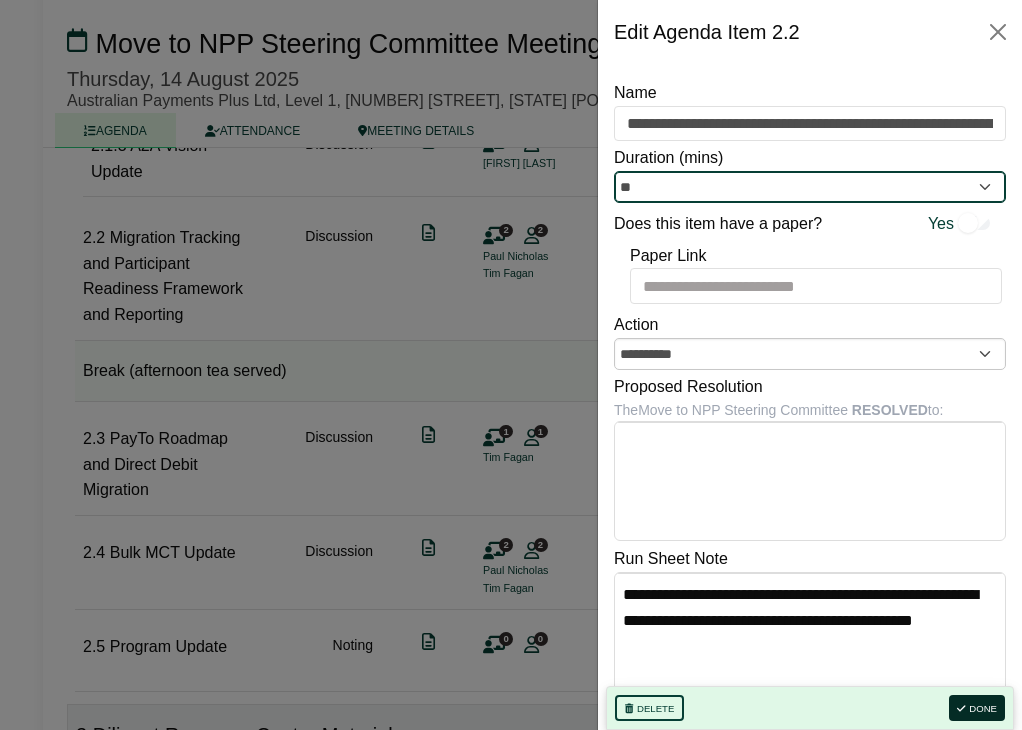 type on "**" 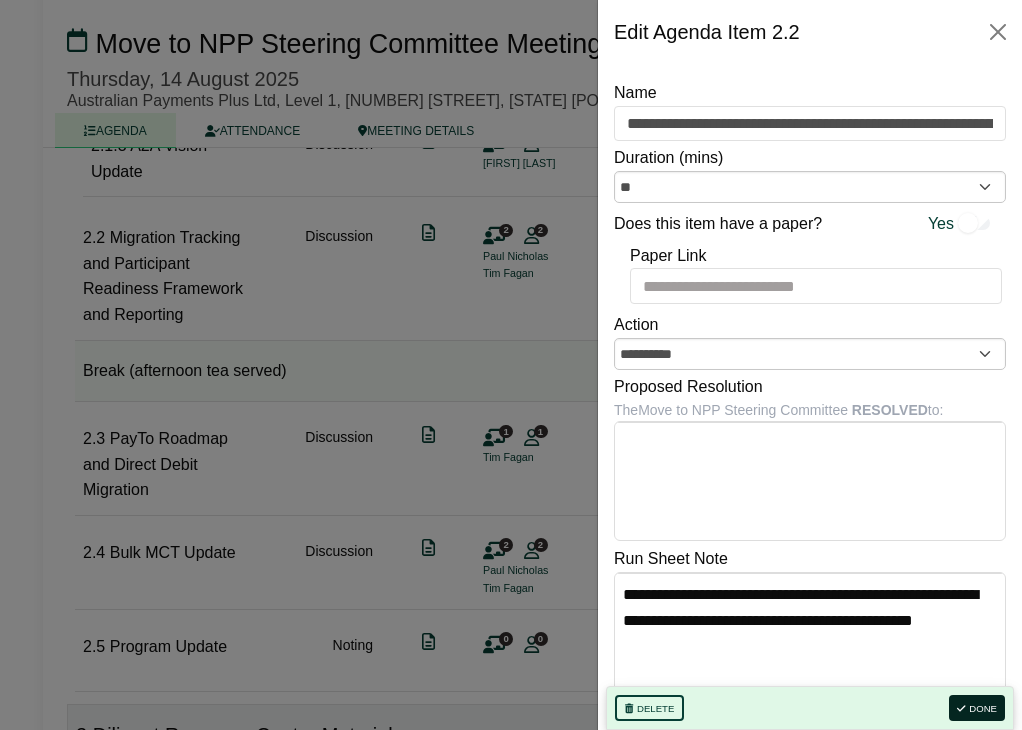 click on "Done" at bounding box center [977, 708] 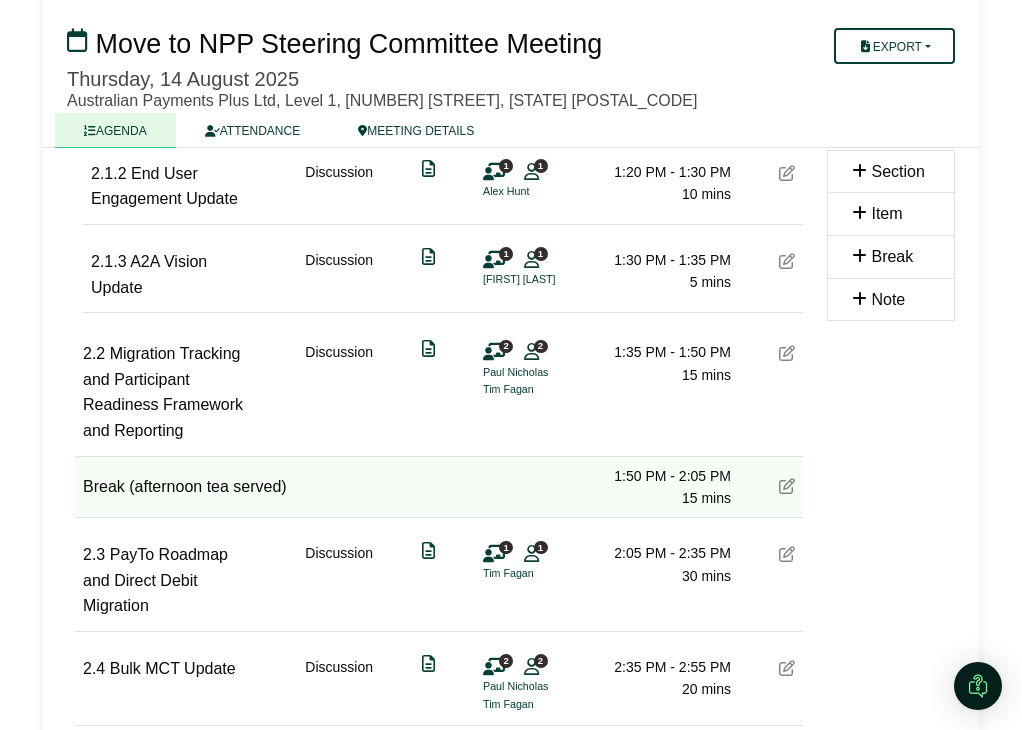 scroll, scrollTop: 1084, scrollLeft: 0, axis: vertical 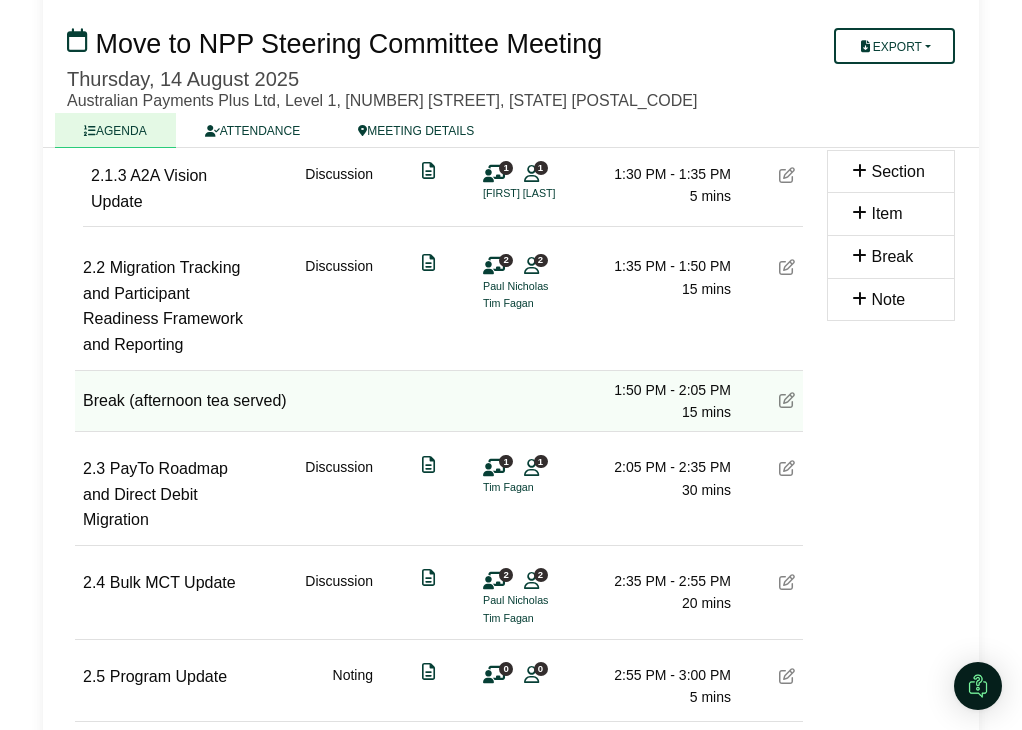 click at bounding box center [787, 582] 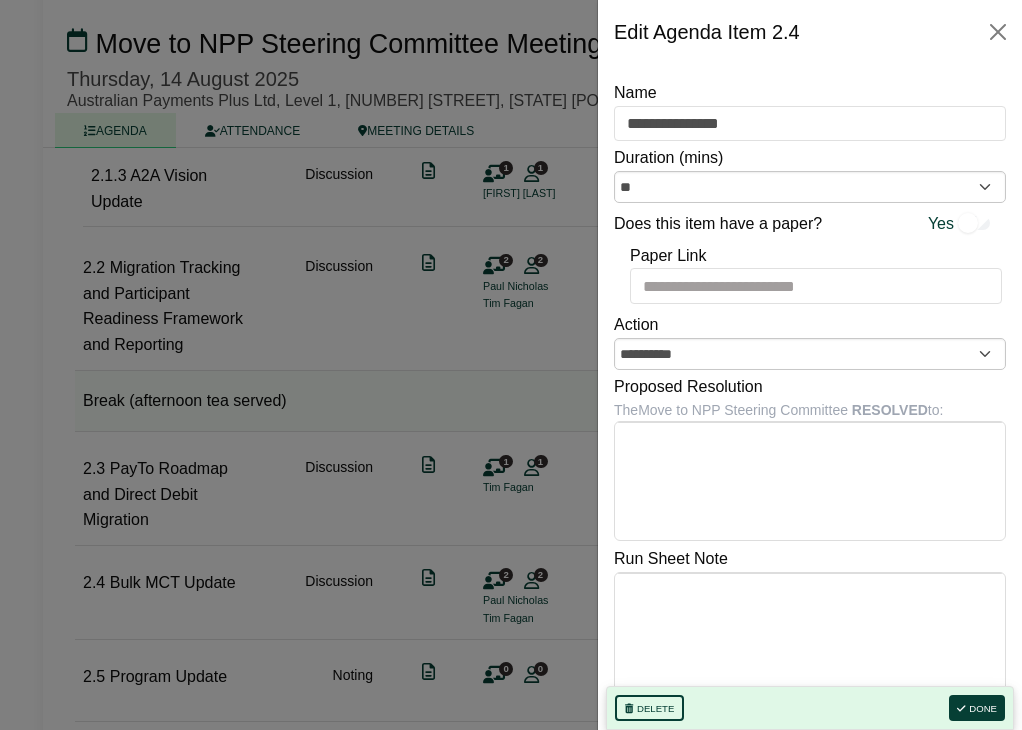 click on "Does this item have a paper? Yes" at bounding box center [810, 221] 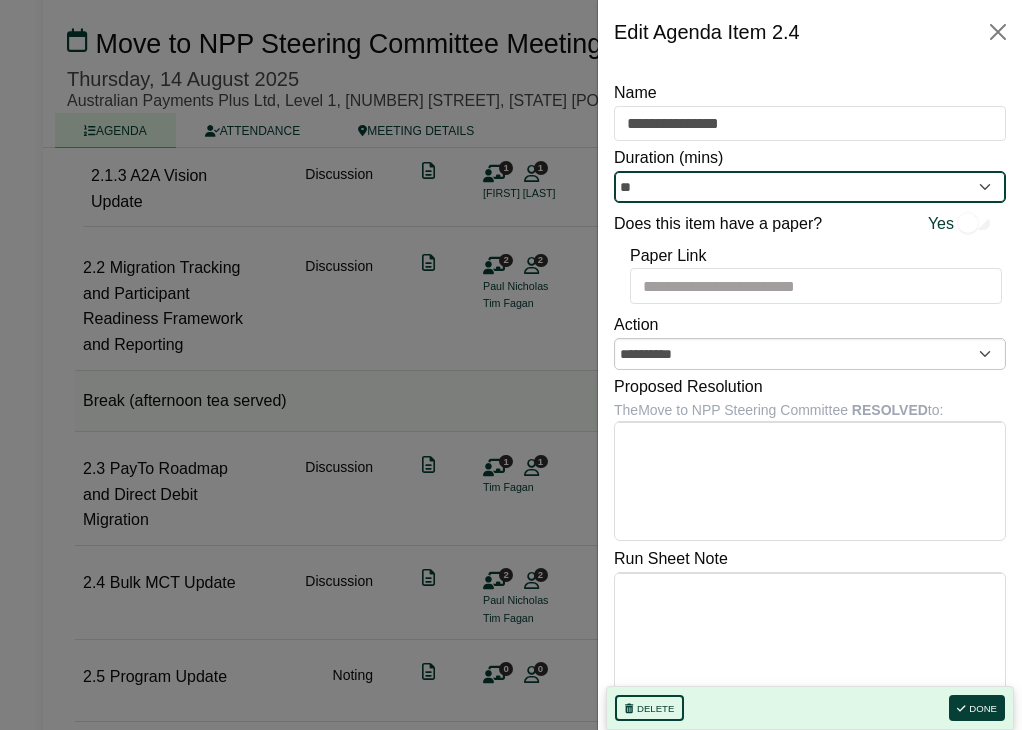 click on "**" at bounding box center [810, 187] 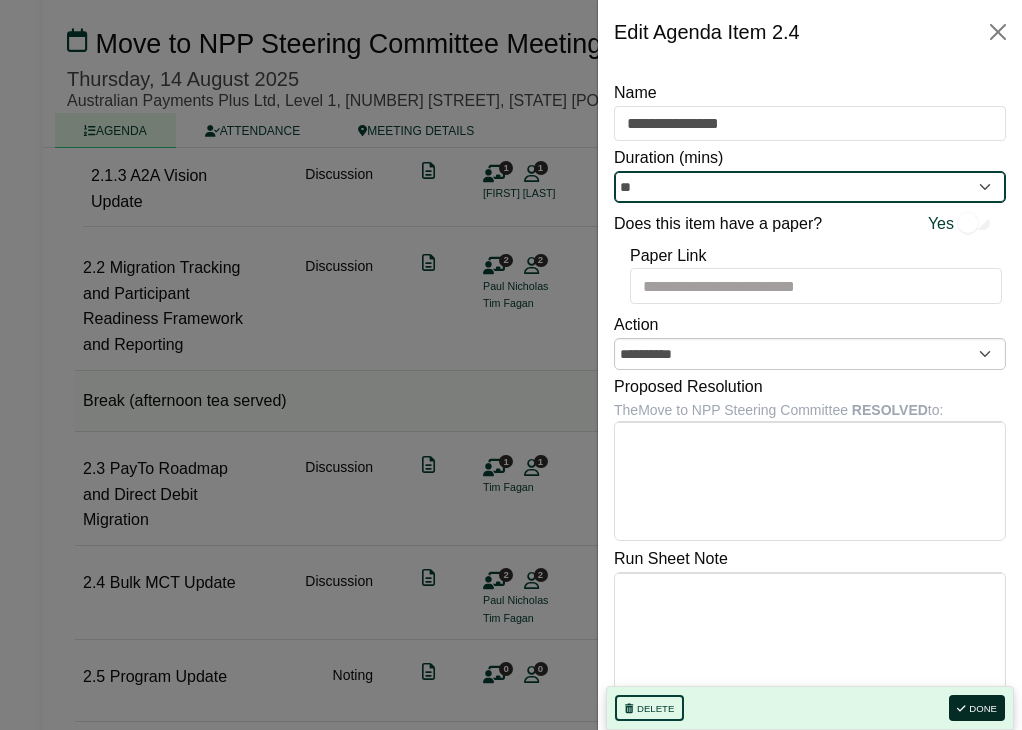 type on "**" 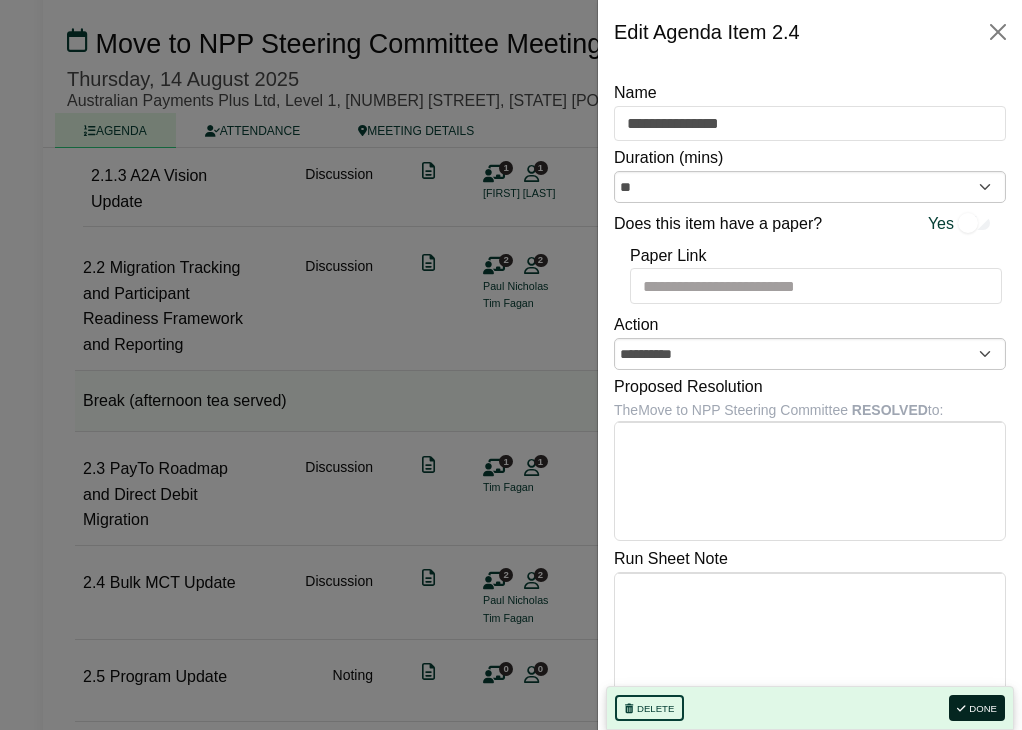 click on "Done" at bounding box center (977, 708) 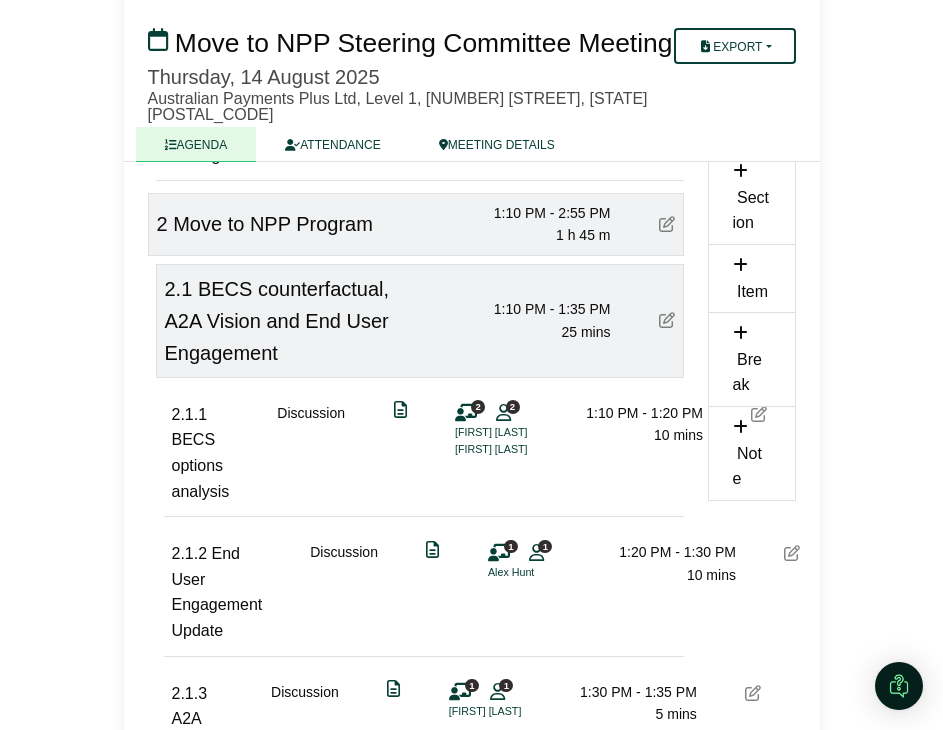 scroll, scrollTop: 1029, scrollLeft: 0, axis: vertical 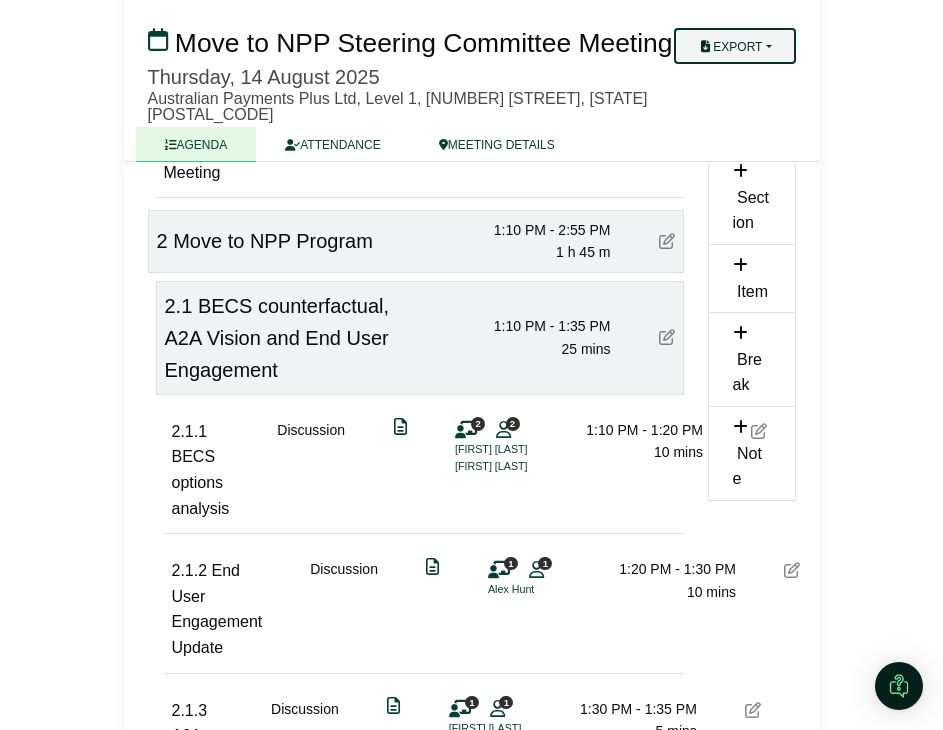 click on "Export" at bounding box center [734, 46] 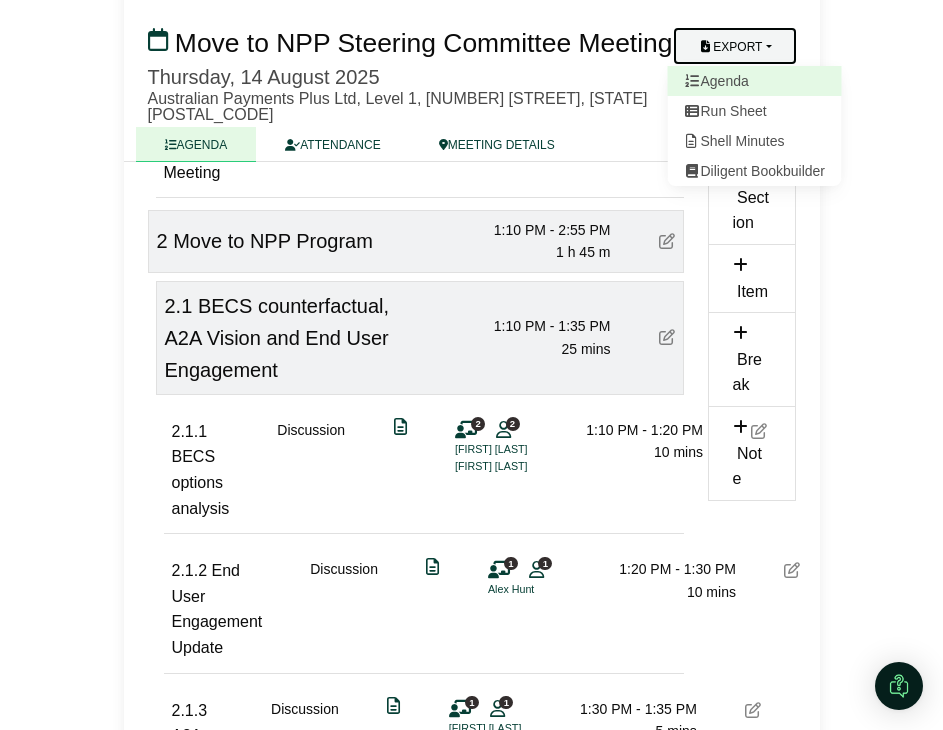 click on "Agenda" at bounding box center (754, 81) 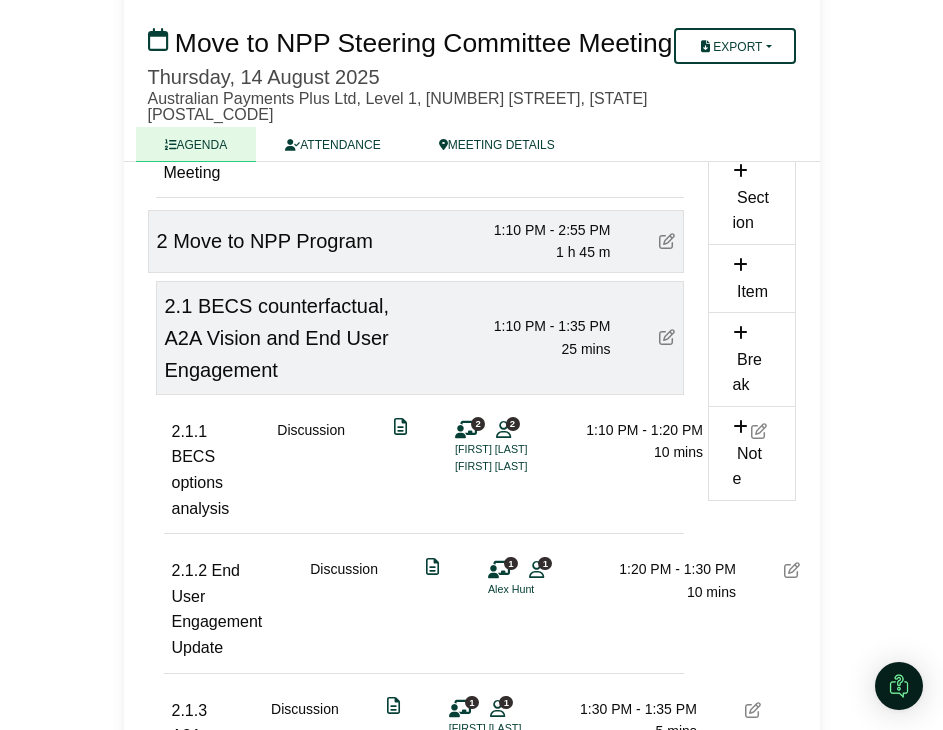 scroll, scrollTop: 0, scrollLeft: 0, axis: both 